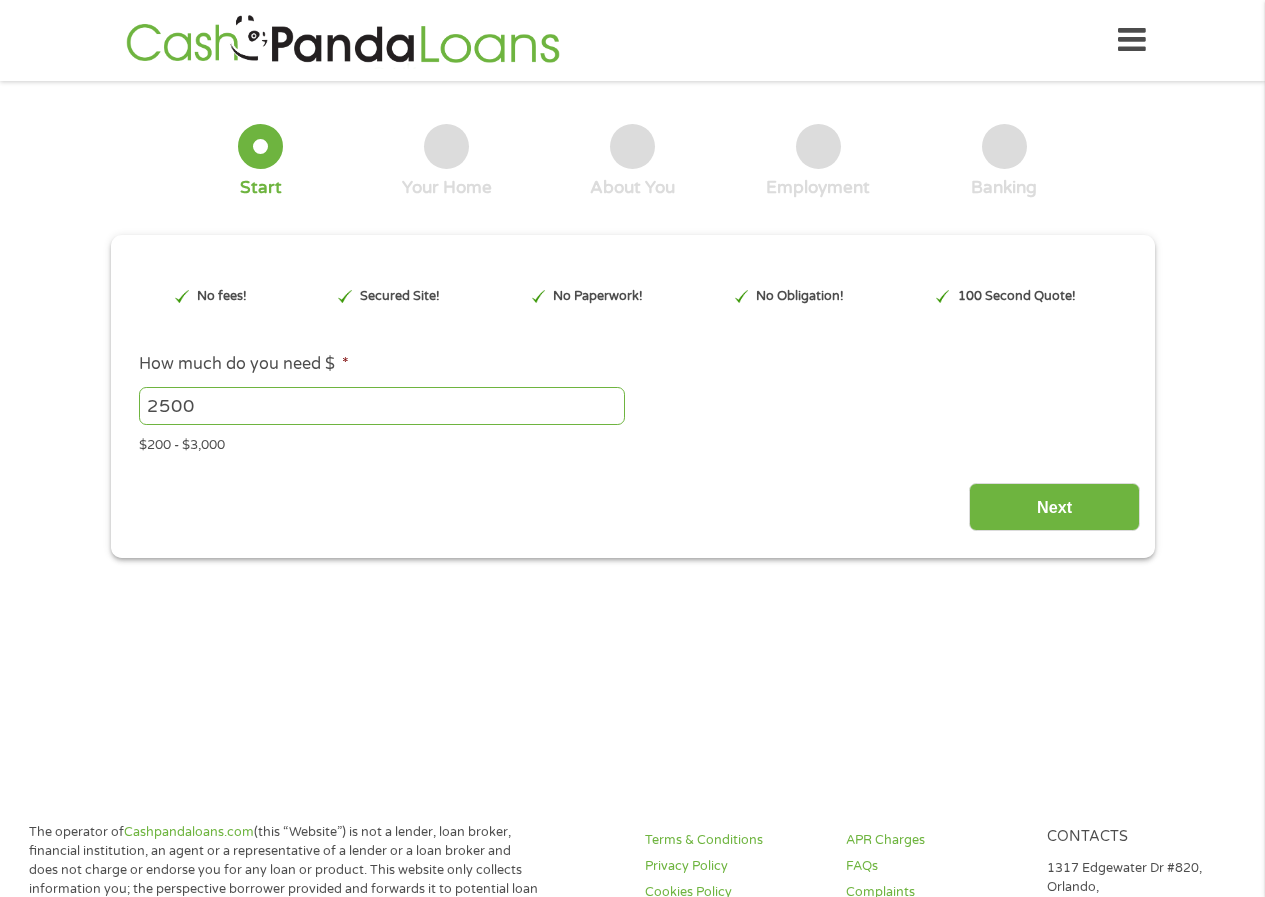 scroll, scrollTop: 0, scrollLeft: 0, axis: both 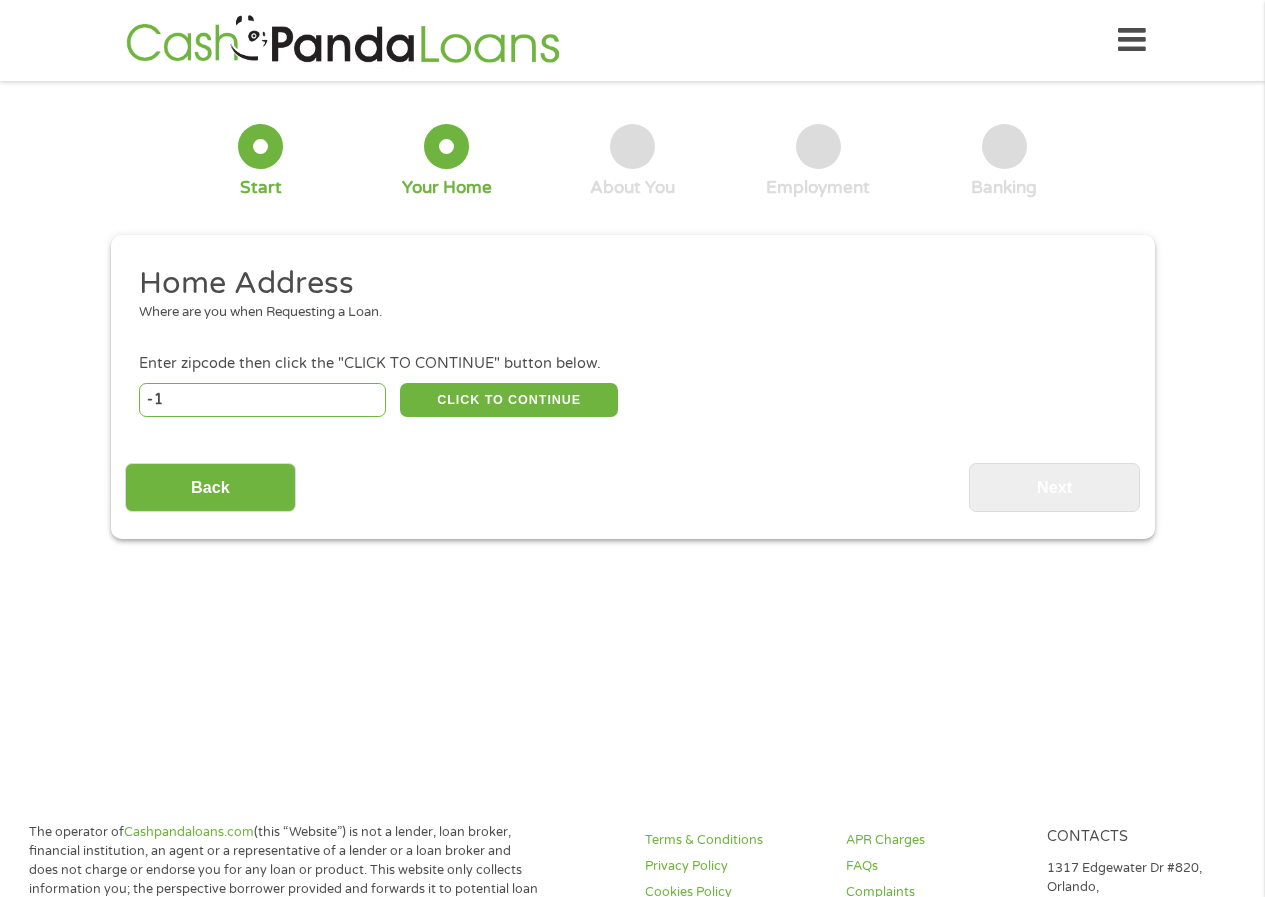 click on "-1" at bounding box center [262, 400] 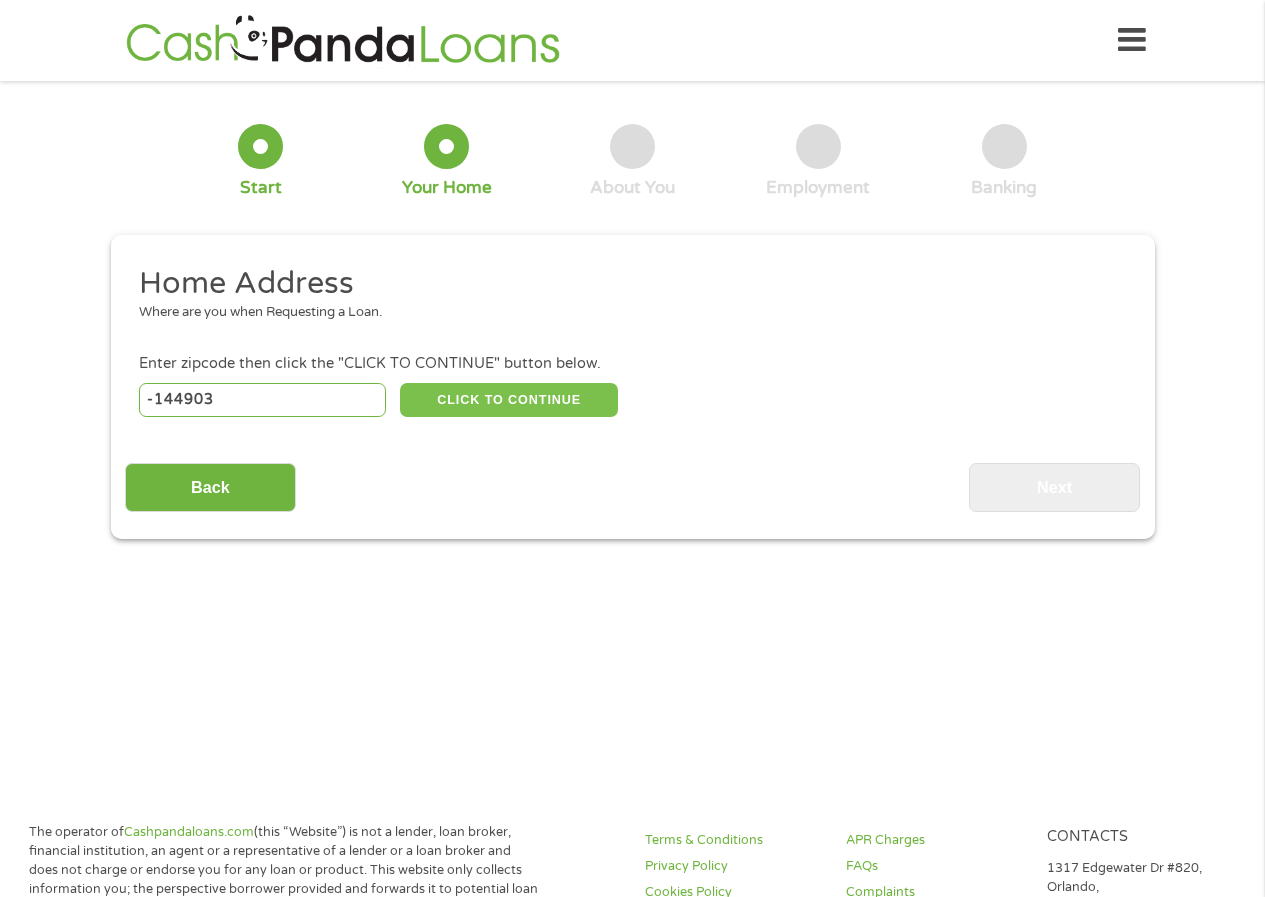 click on "CLICK TO CONTINUE" at bounding box center (509, 400) 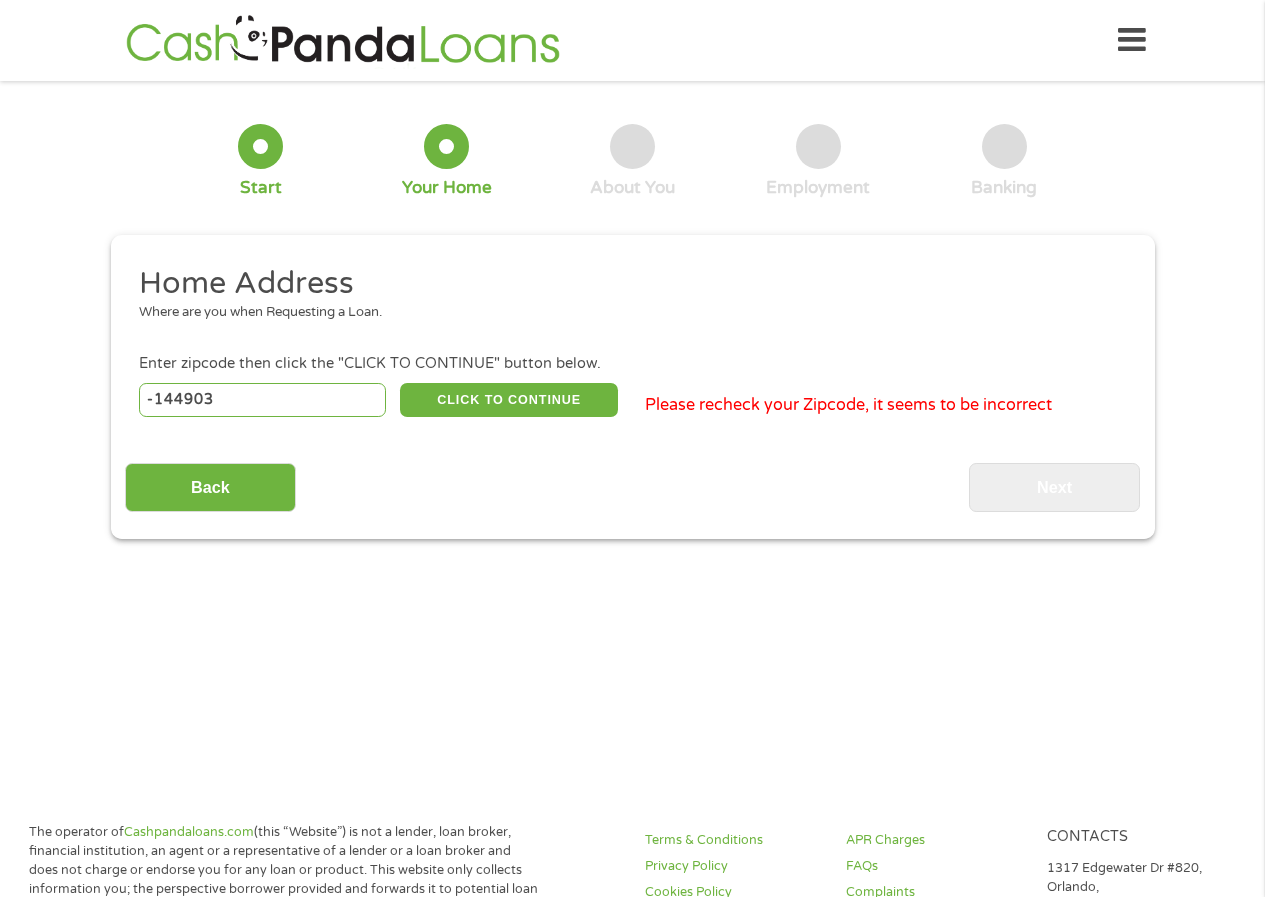 click on "-144903" at bounding box center (262, 400) 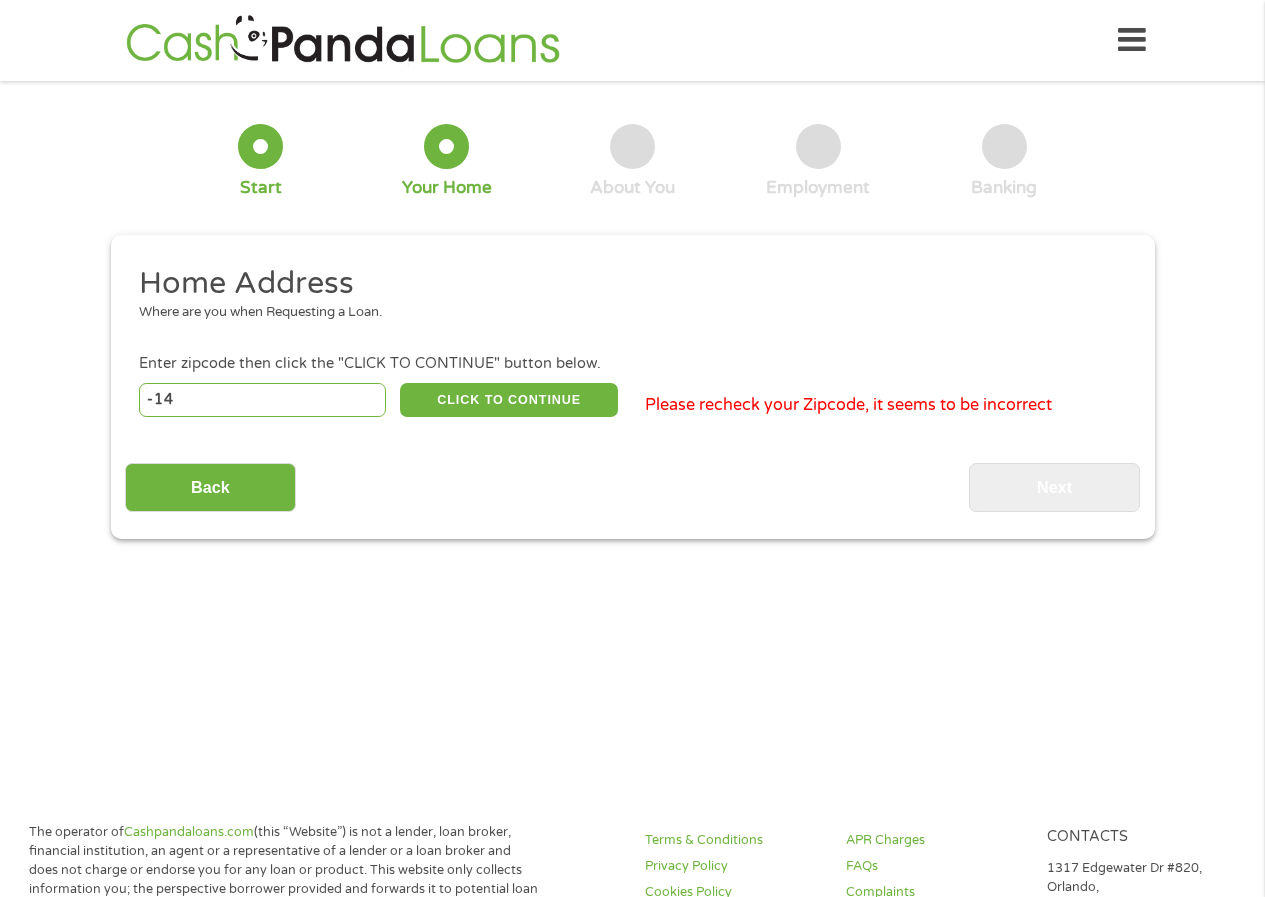 type on "-1" 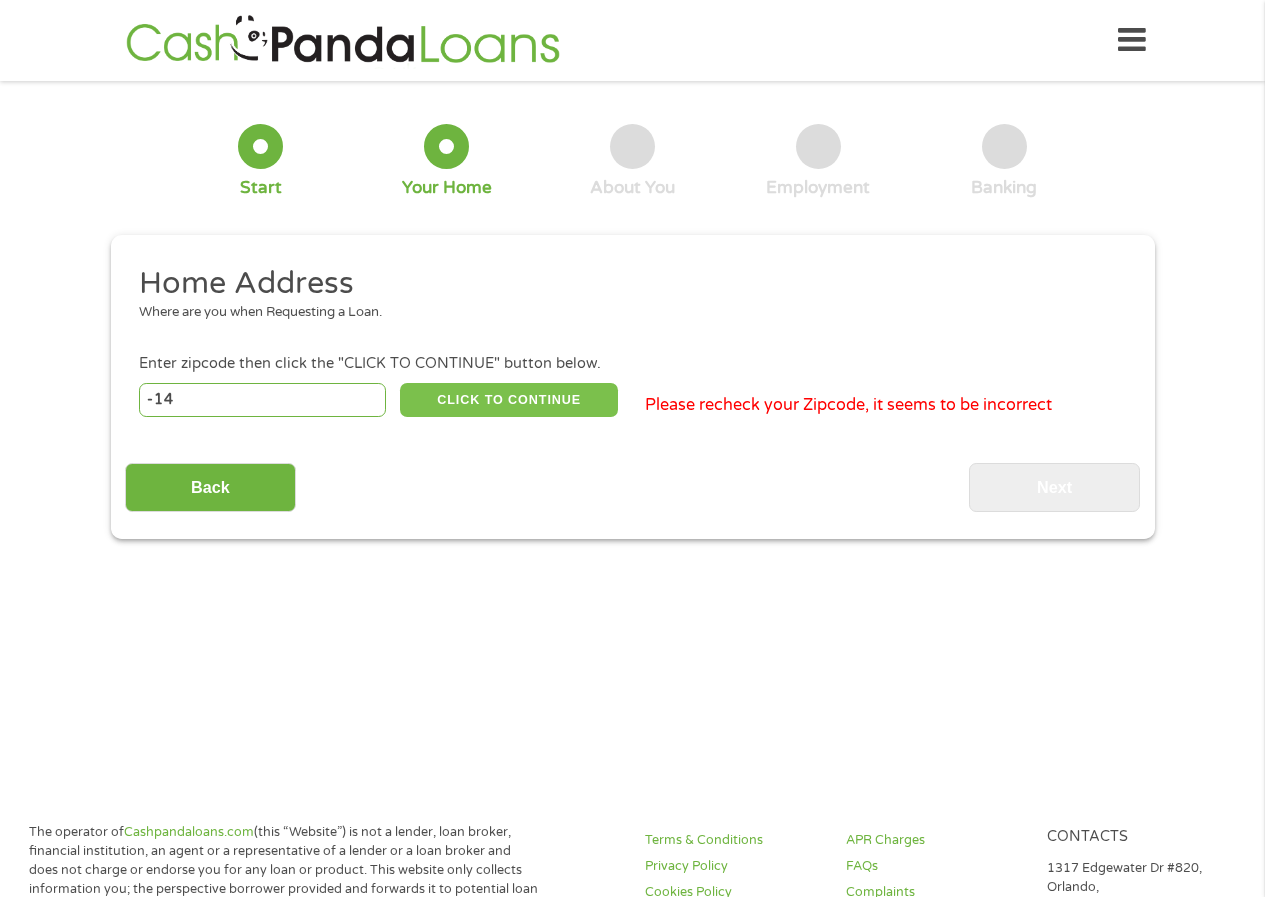 type on "[POSTAL_CODE]" 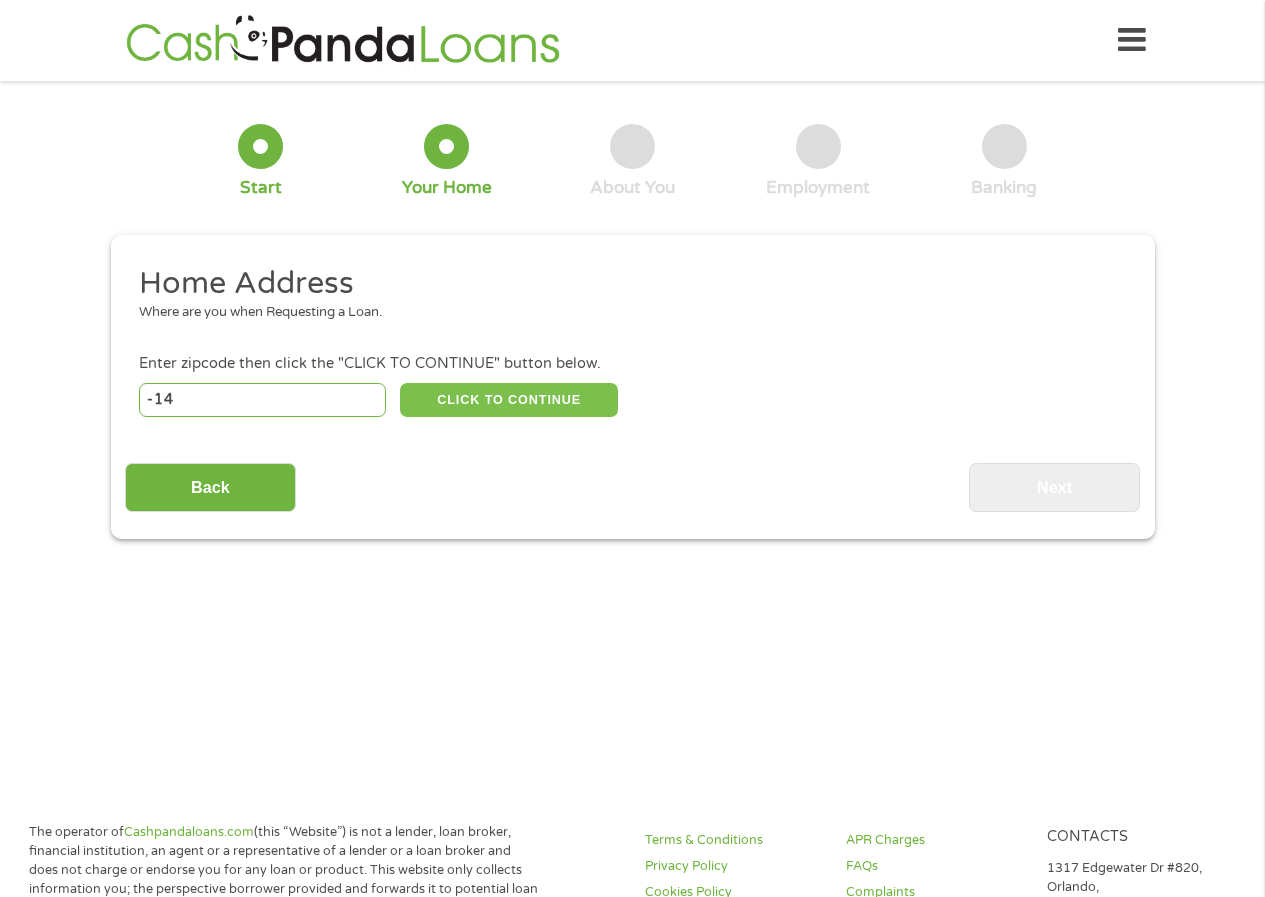 type on "[POSTAL_CODE]" 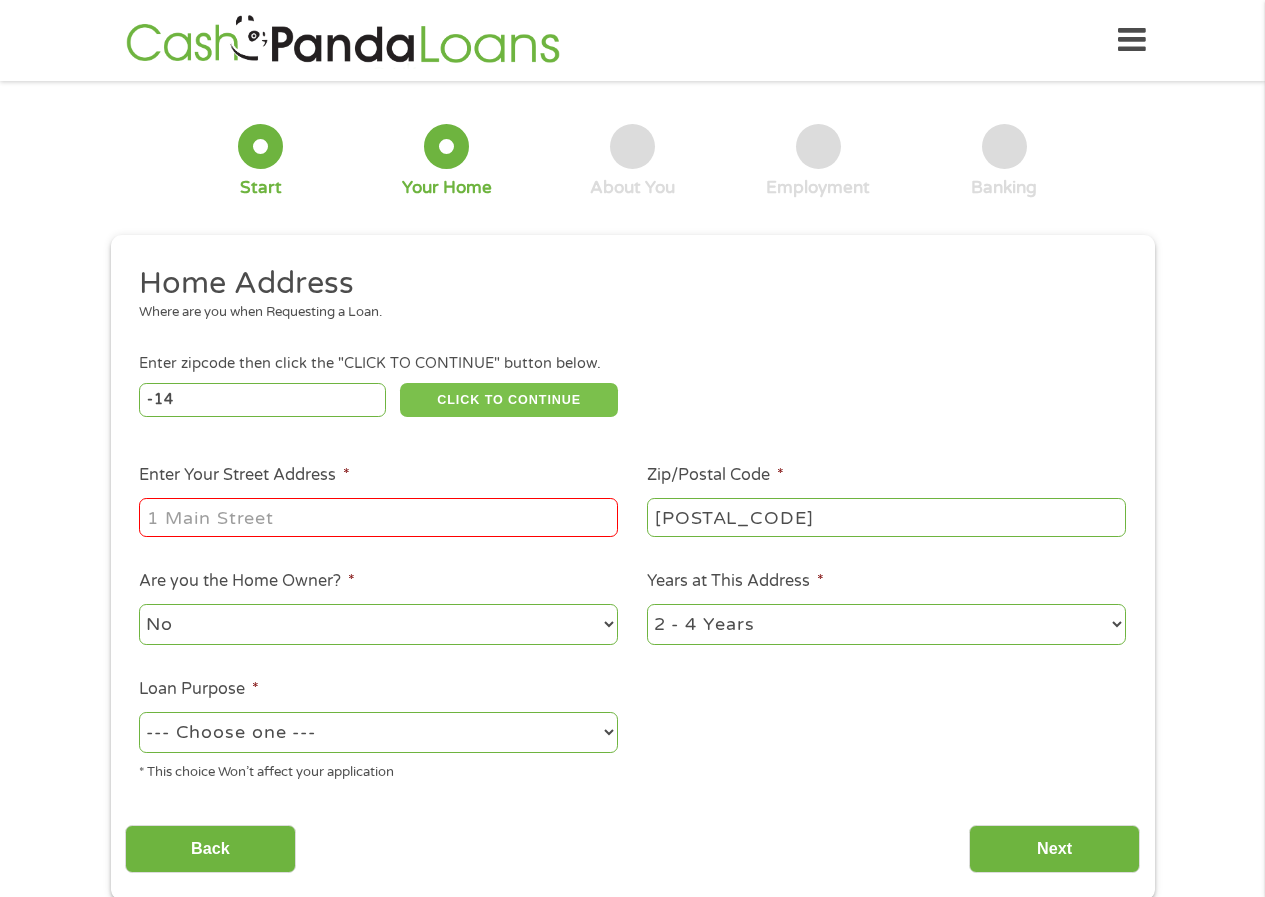 type 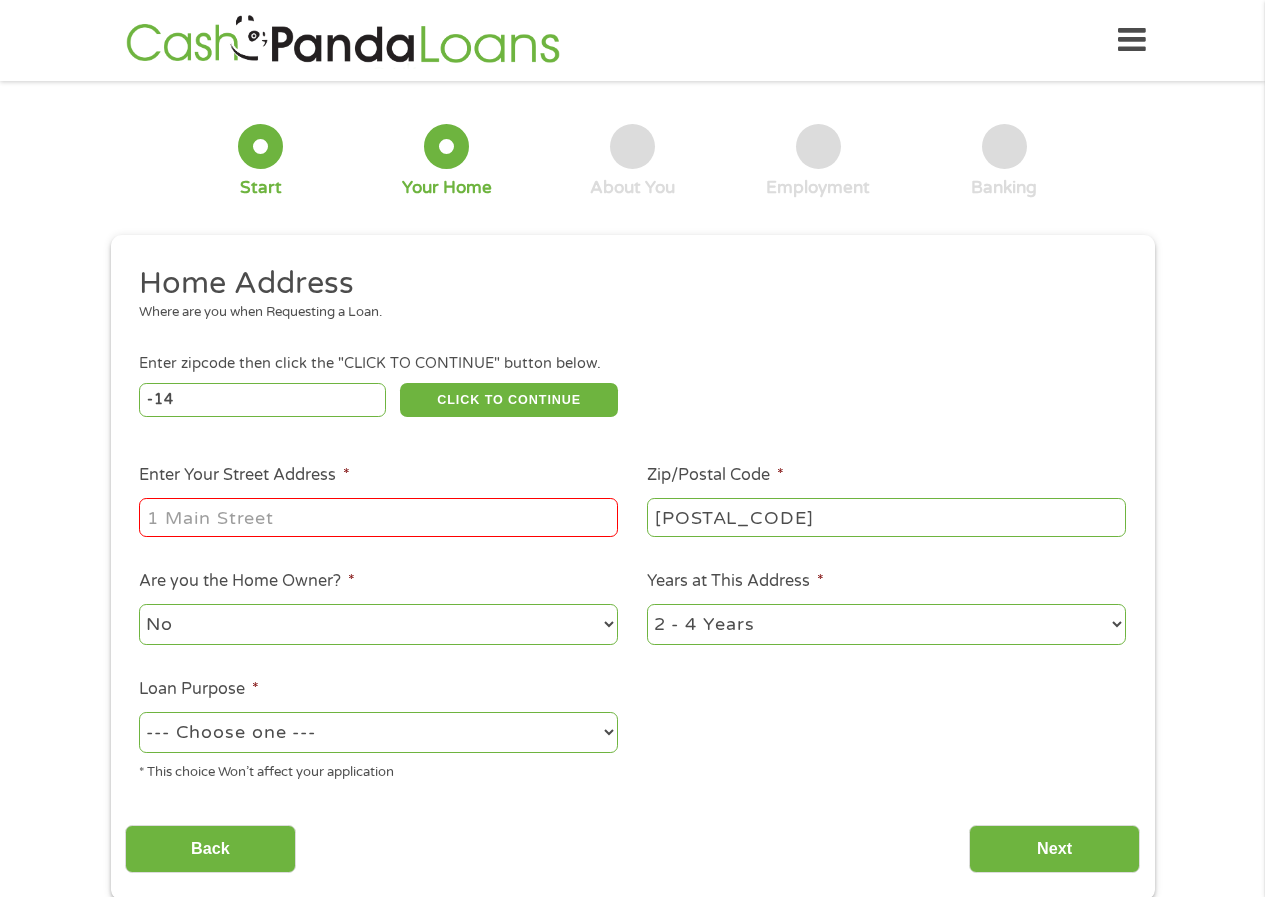 click on "Enter Your Street Address *" at bounding box center [378, 517] 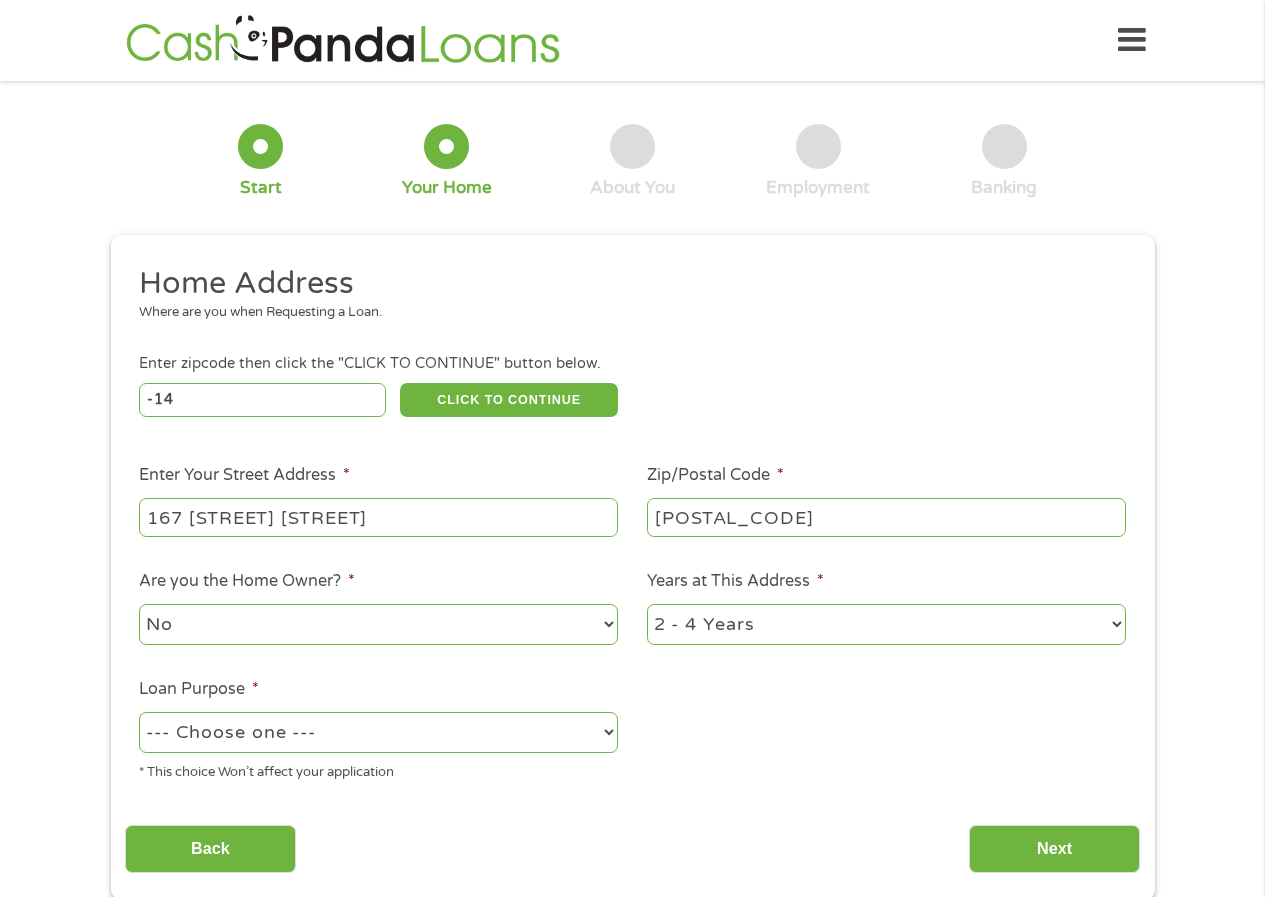 type on "167 [STREET] [STREET]" 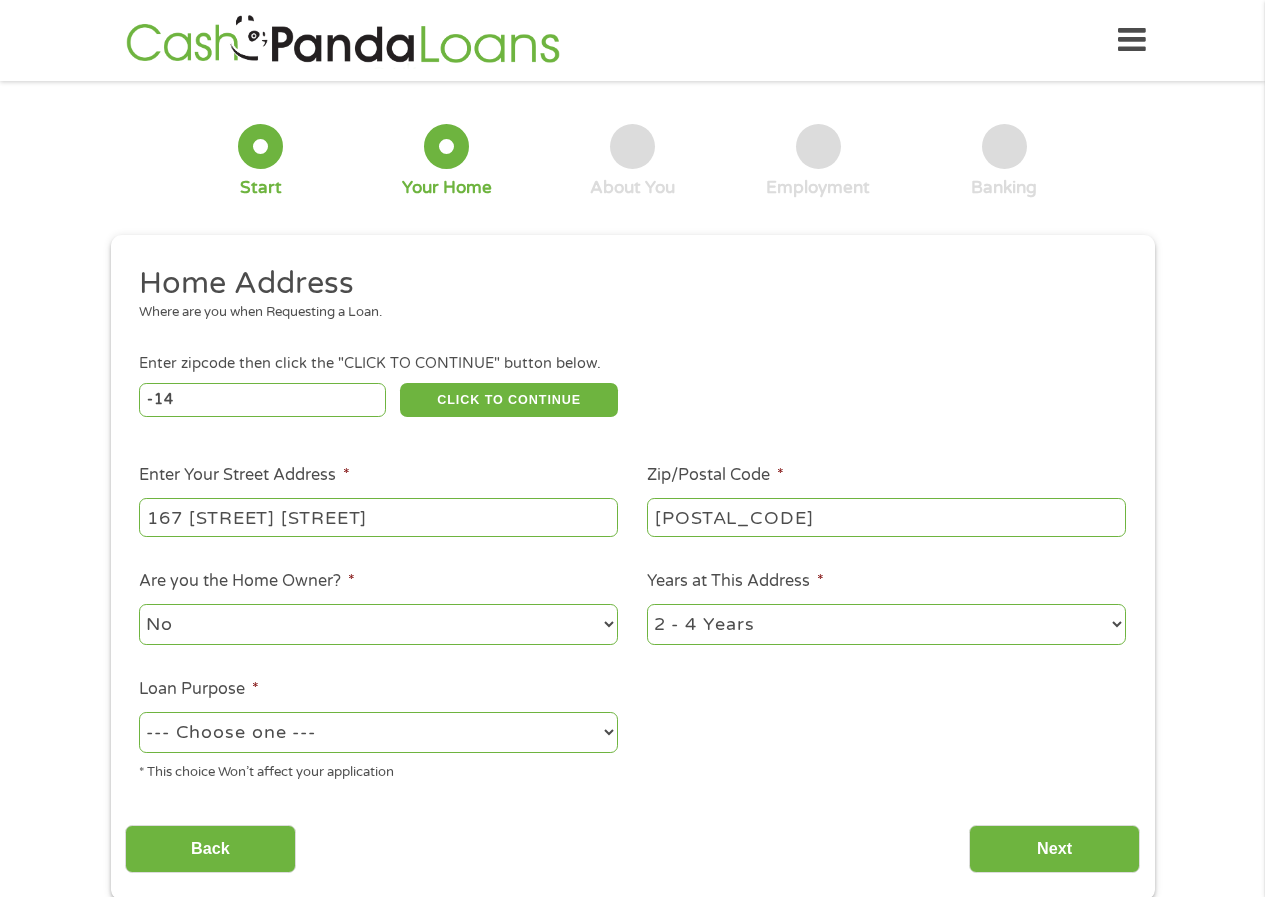 click on "No Yes" at bounding box center [378, 624] 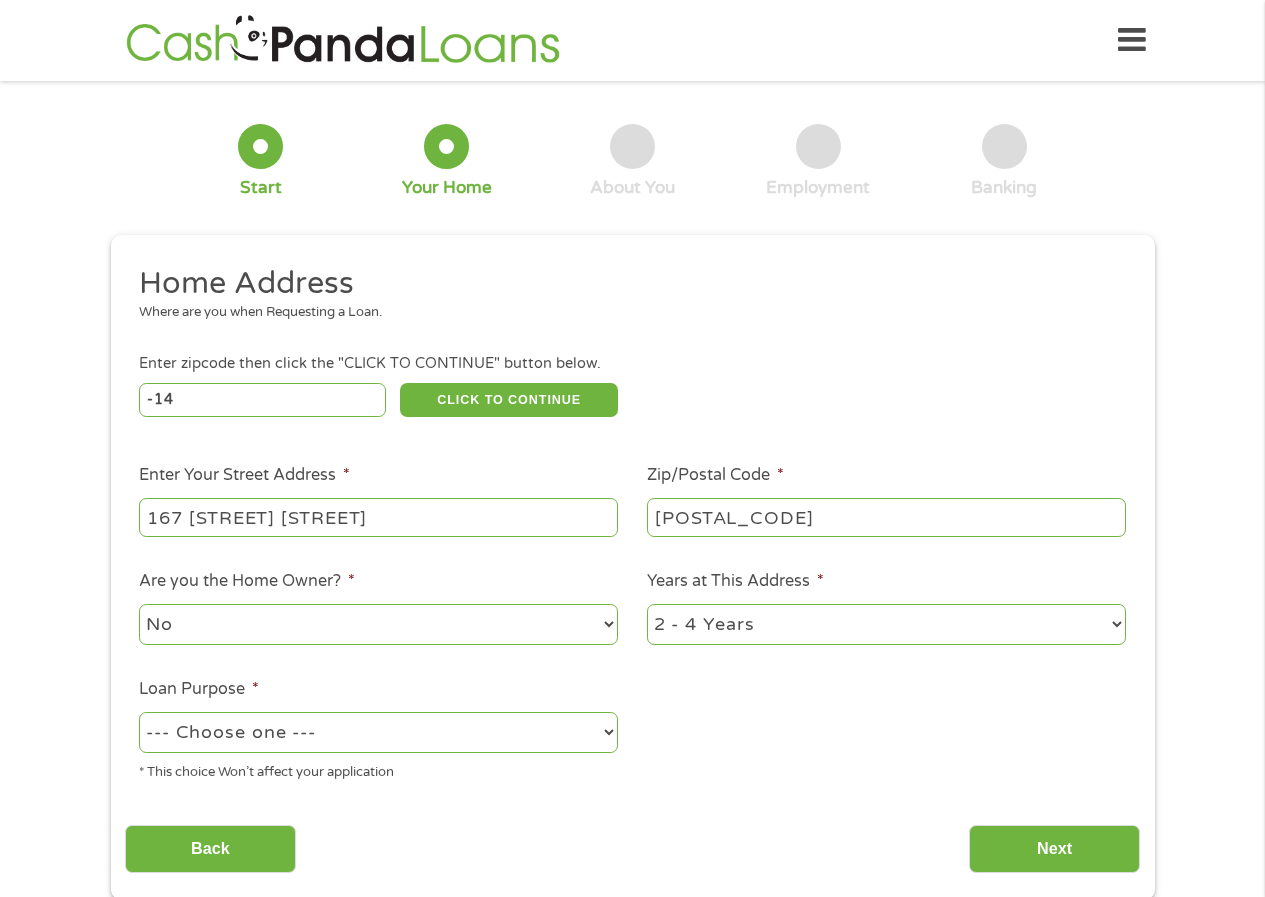 click on "--- Choose one --- Pay Bills Debt Consolidation Home Improvement Major Purchase Car Loan Short Term Cash Medical Expenses Other" at bounding box center [378, 733] 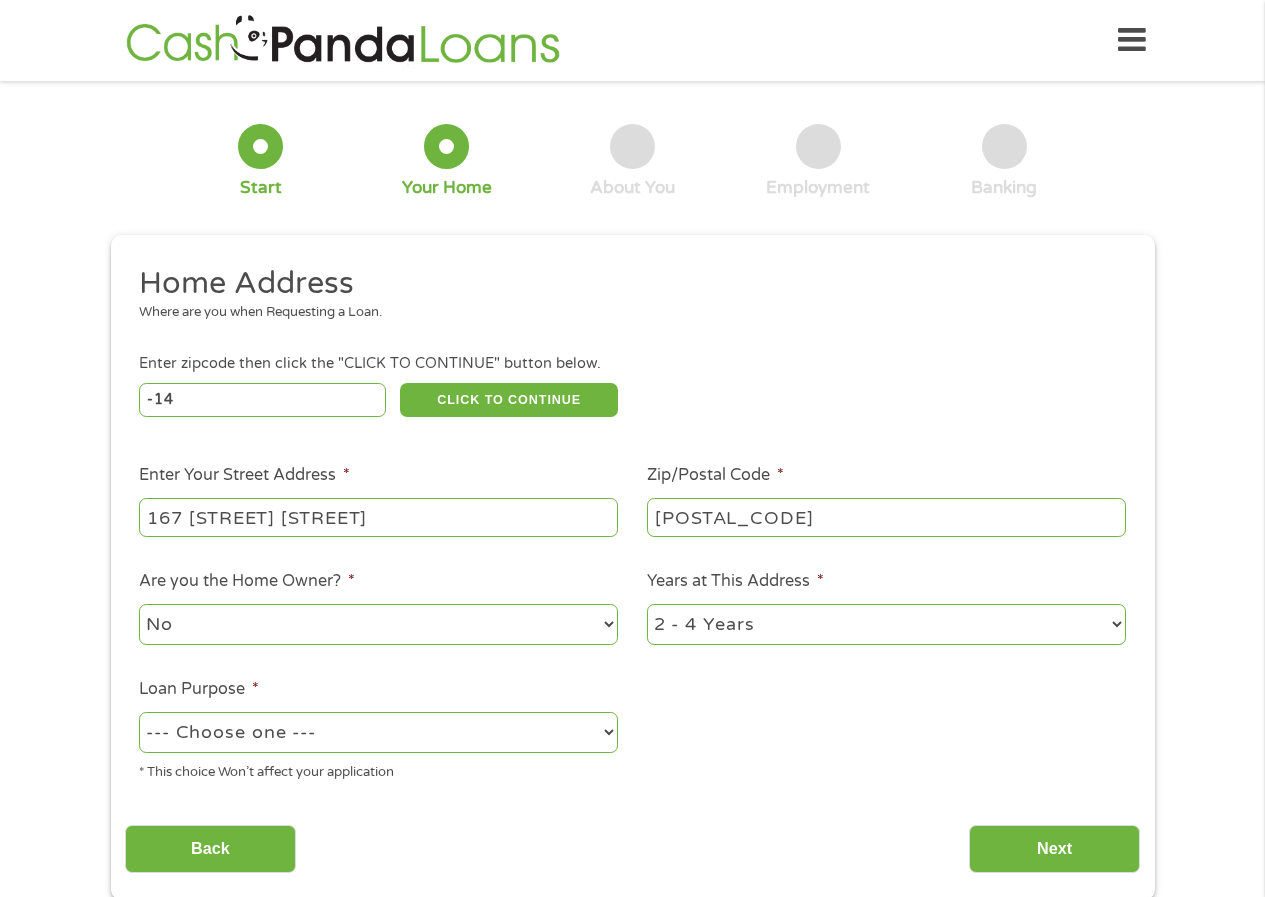 click on "1 Year or less 1 - 2 Years 2 - 4 Years Over 4 Years" at bounding box center (886, 624) 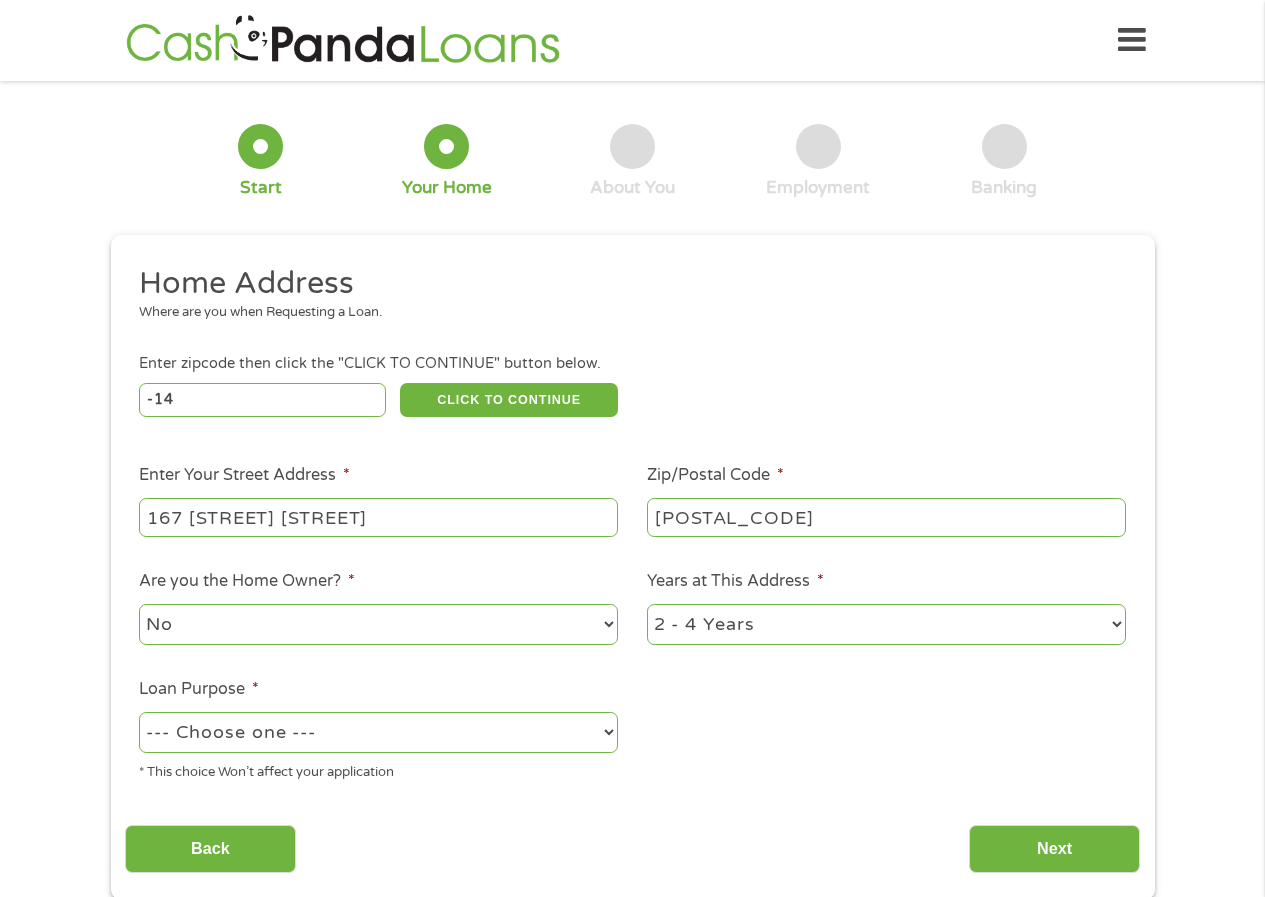click on "--- Choose one --- Pay Bills Debt Consolidation Home Improvement Major Purchase Car Loan Short Term Cash Medical Expenses Other" at bounding box center [378, 732] 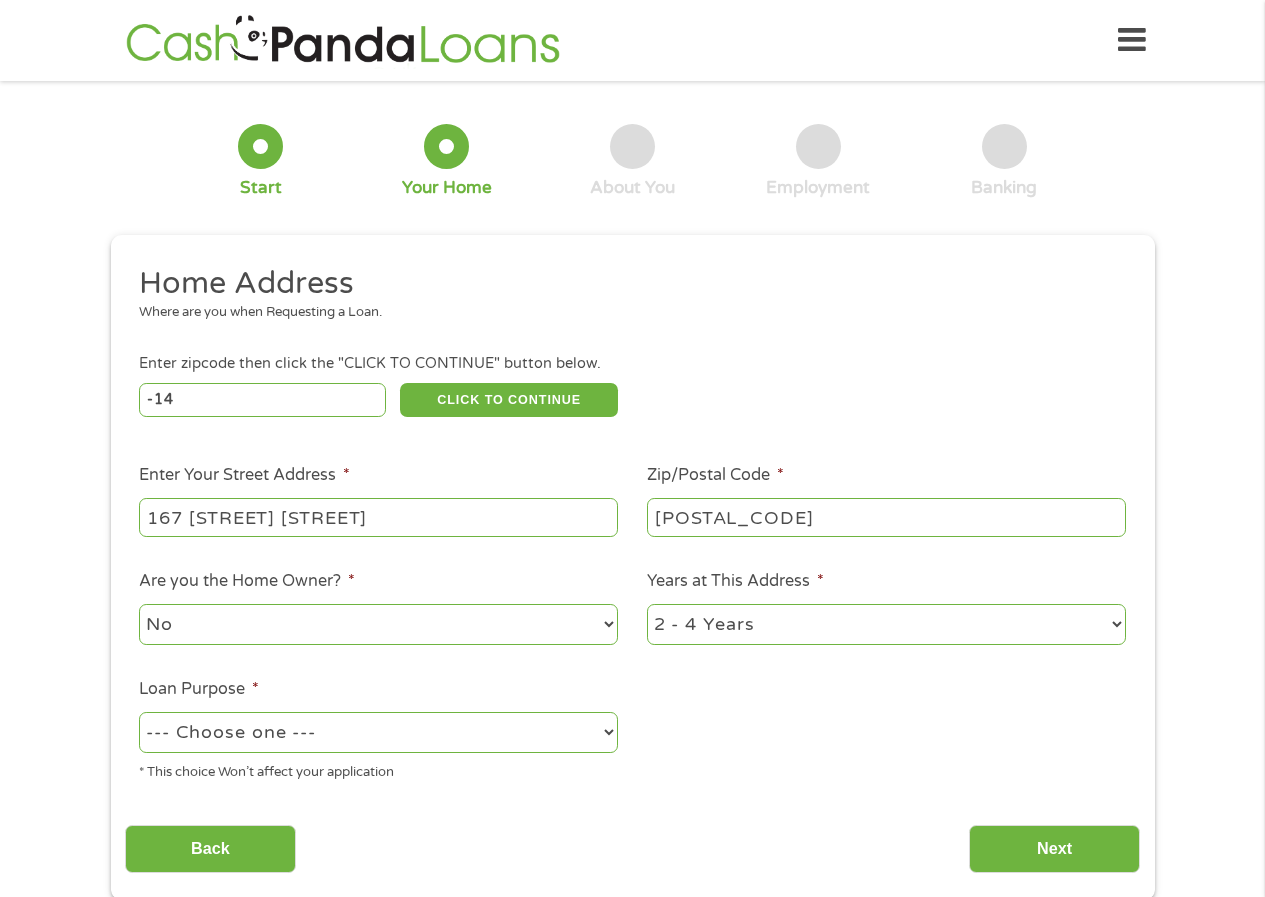 select on "other" 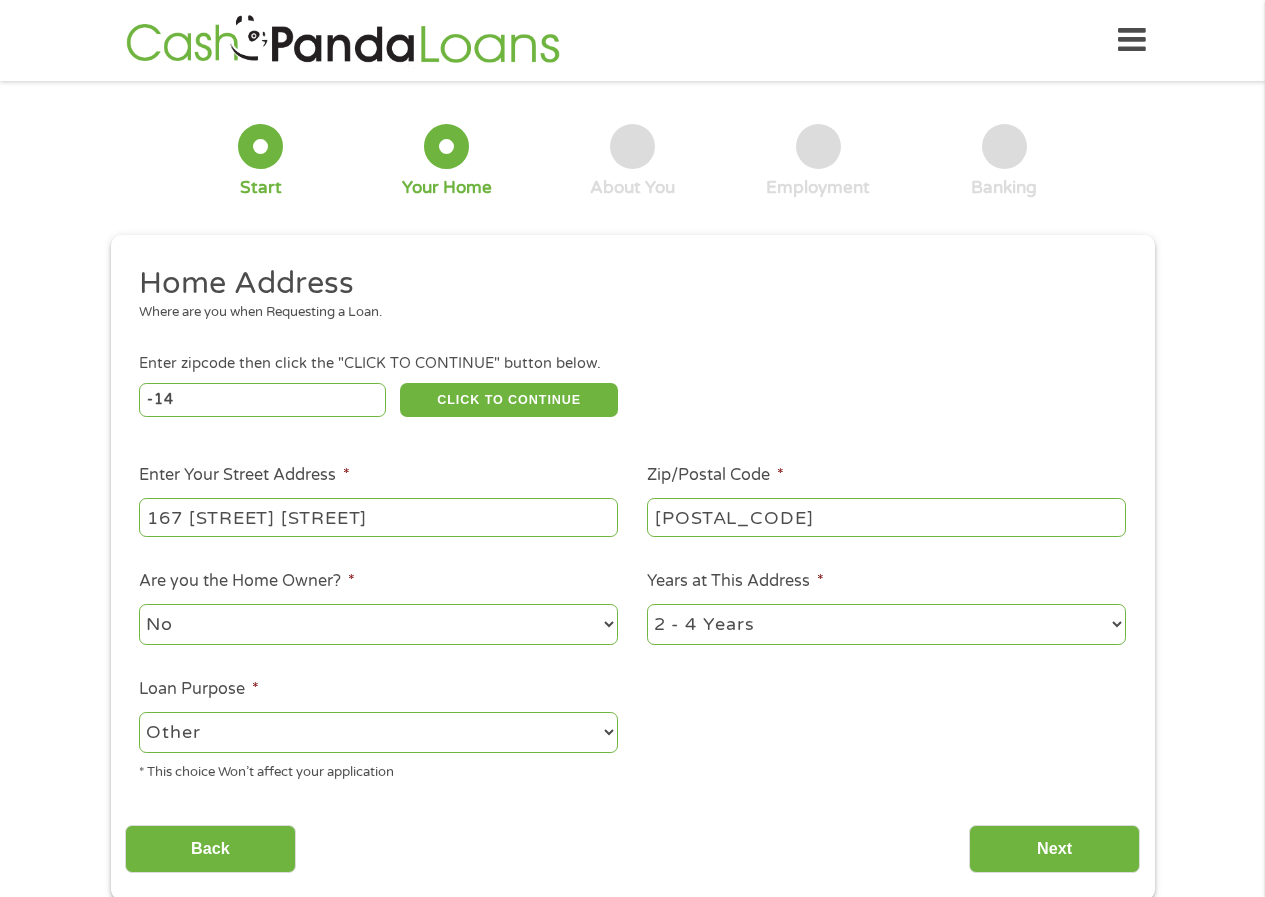 click on "--- Choose one --- Pay Bills Debt Consolidation Home Improvement Major Purchase Car Loan Short Term Cash Medical Expenses Other" at bounding box center (378, 732) 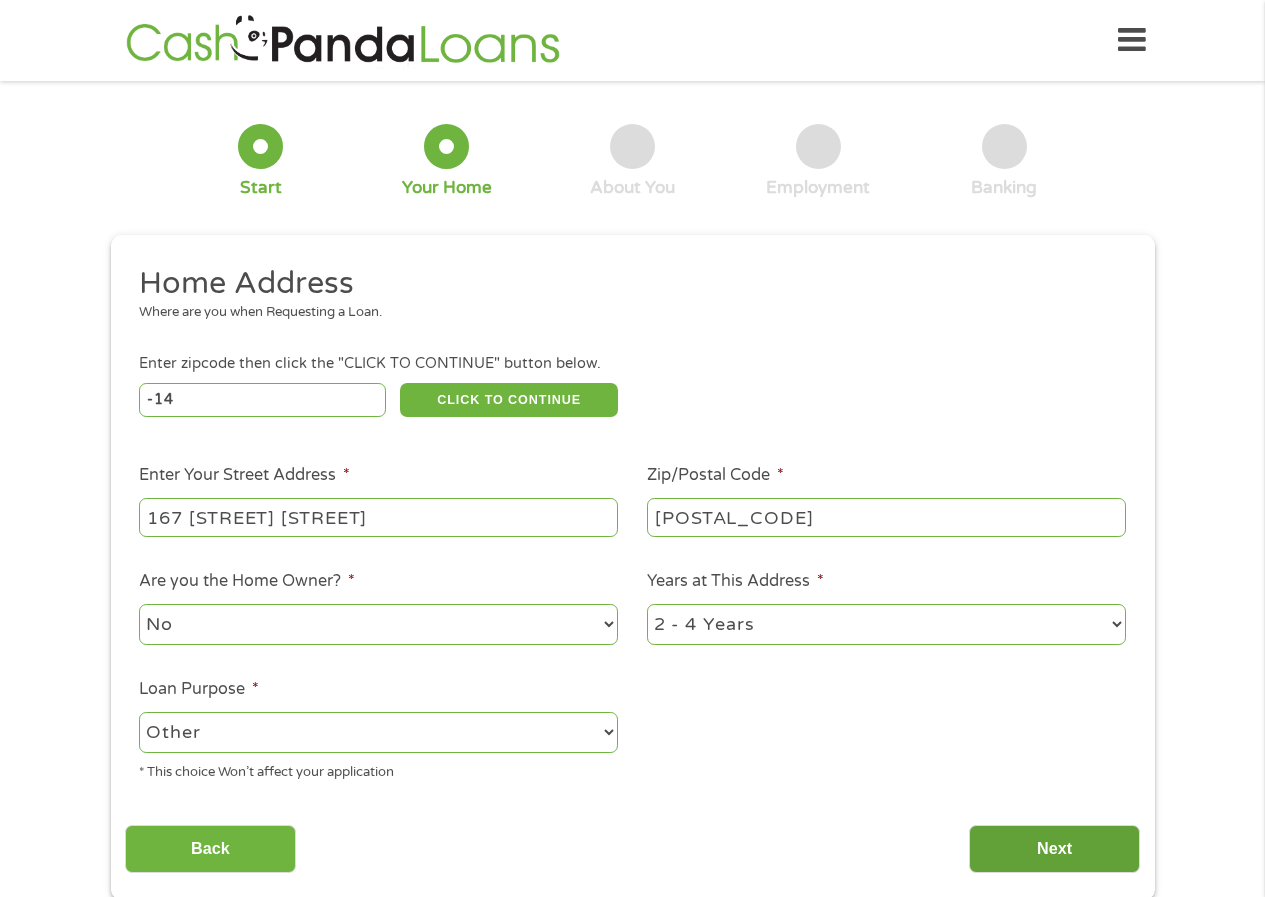 click on "Next" at bounding box center (1054, 849) 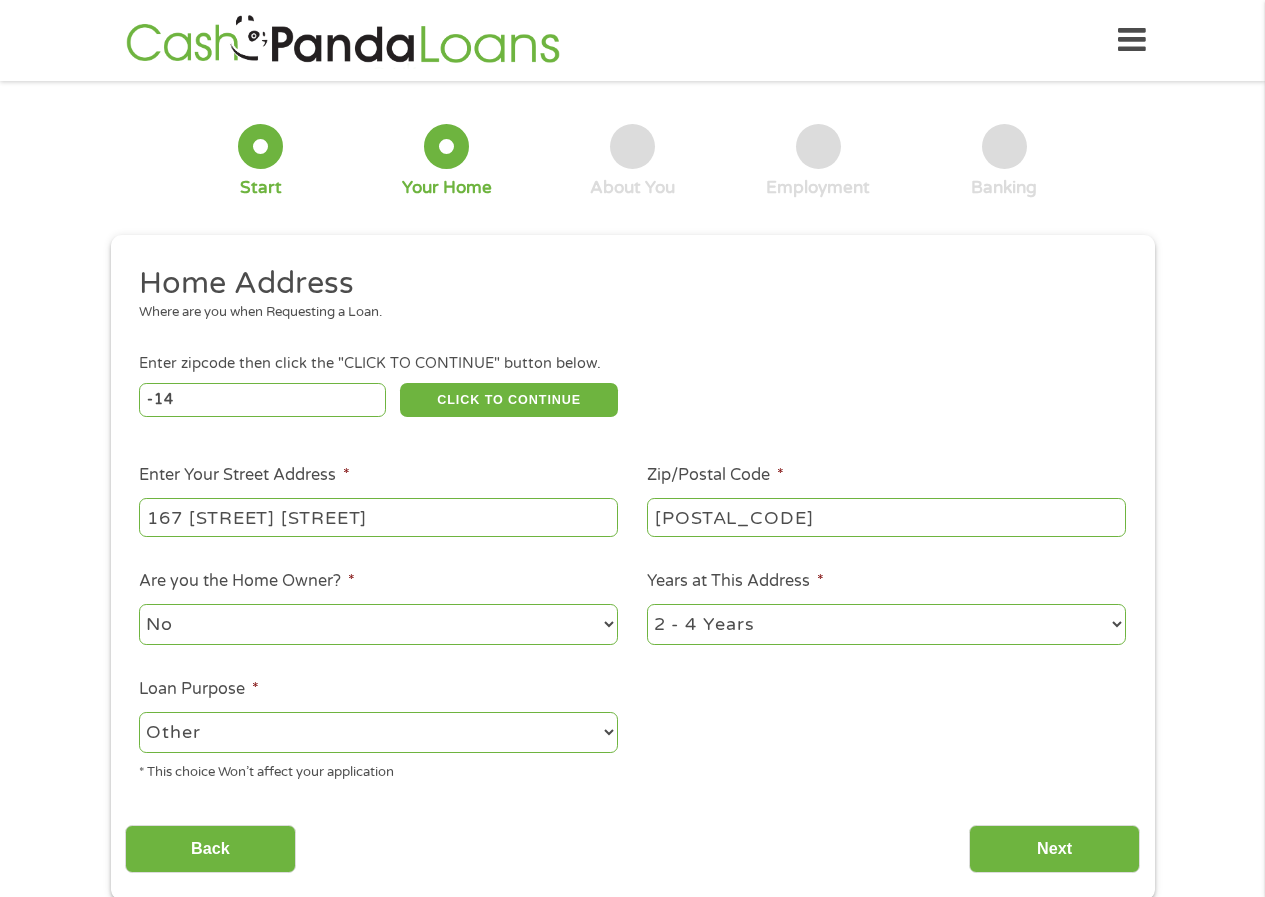 scroll, scrollTop: 8, scrollLeft: 8, axis: both 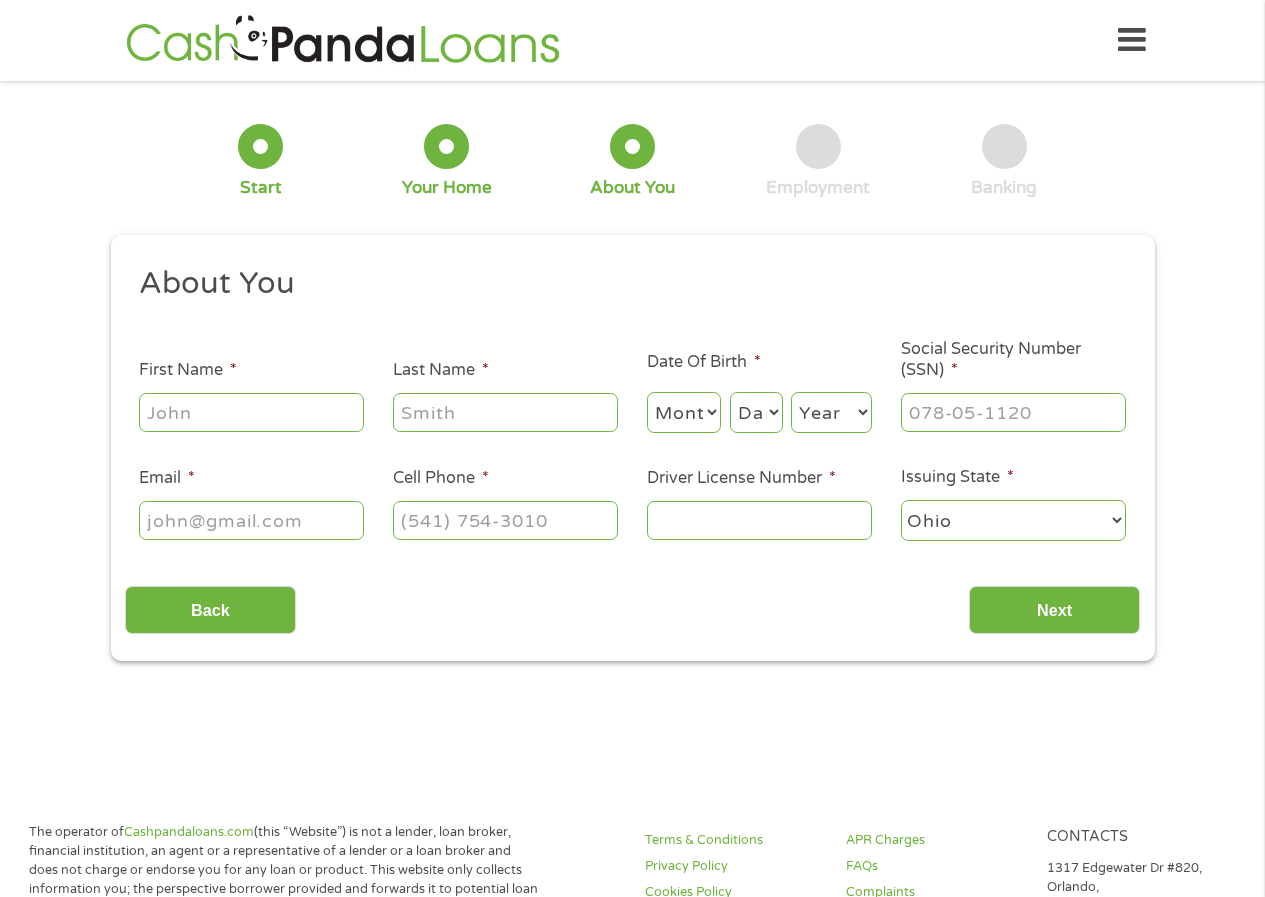 click on "First Name *" at bounding box center [251, 412] 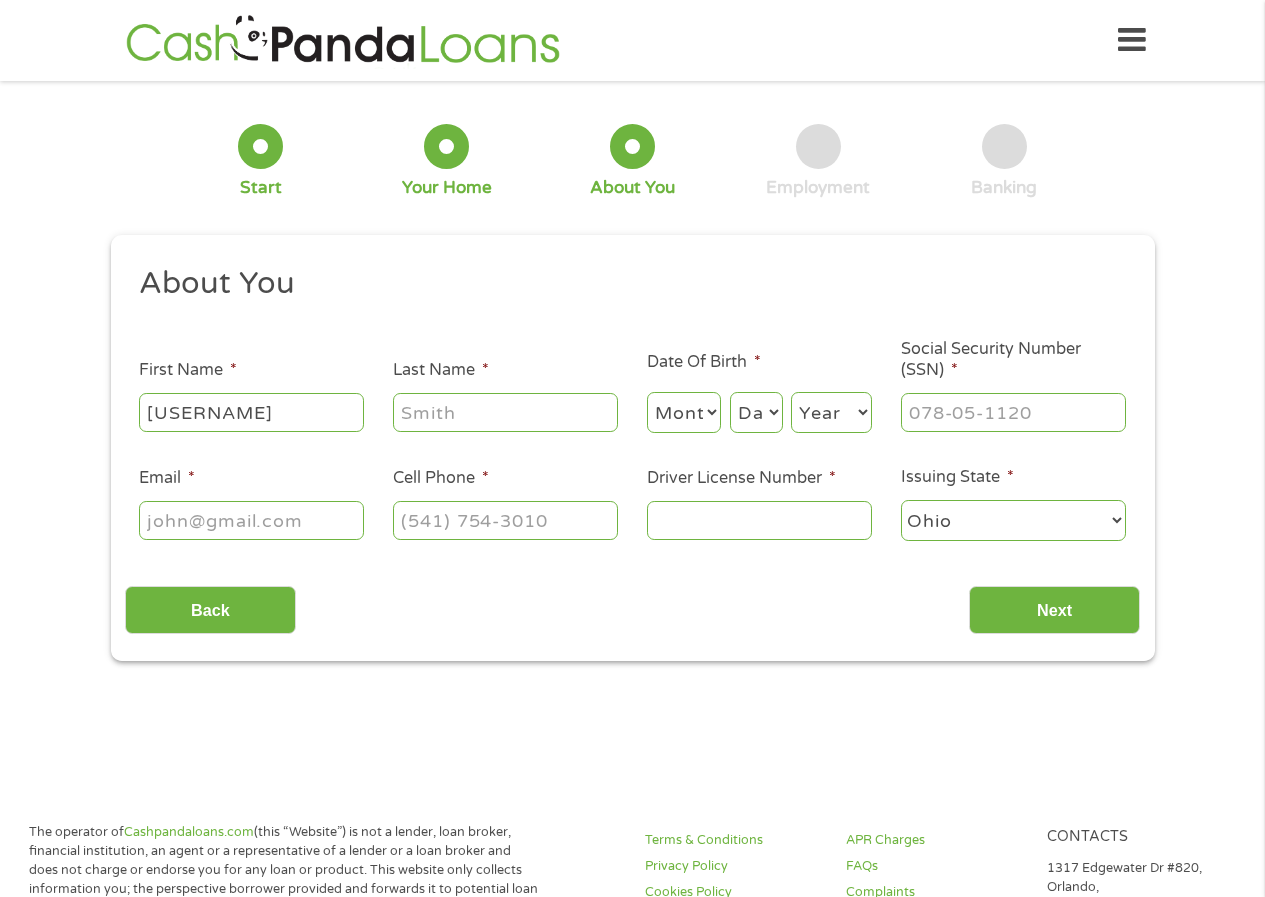 type on "[USERNAME]" 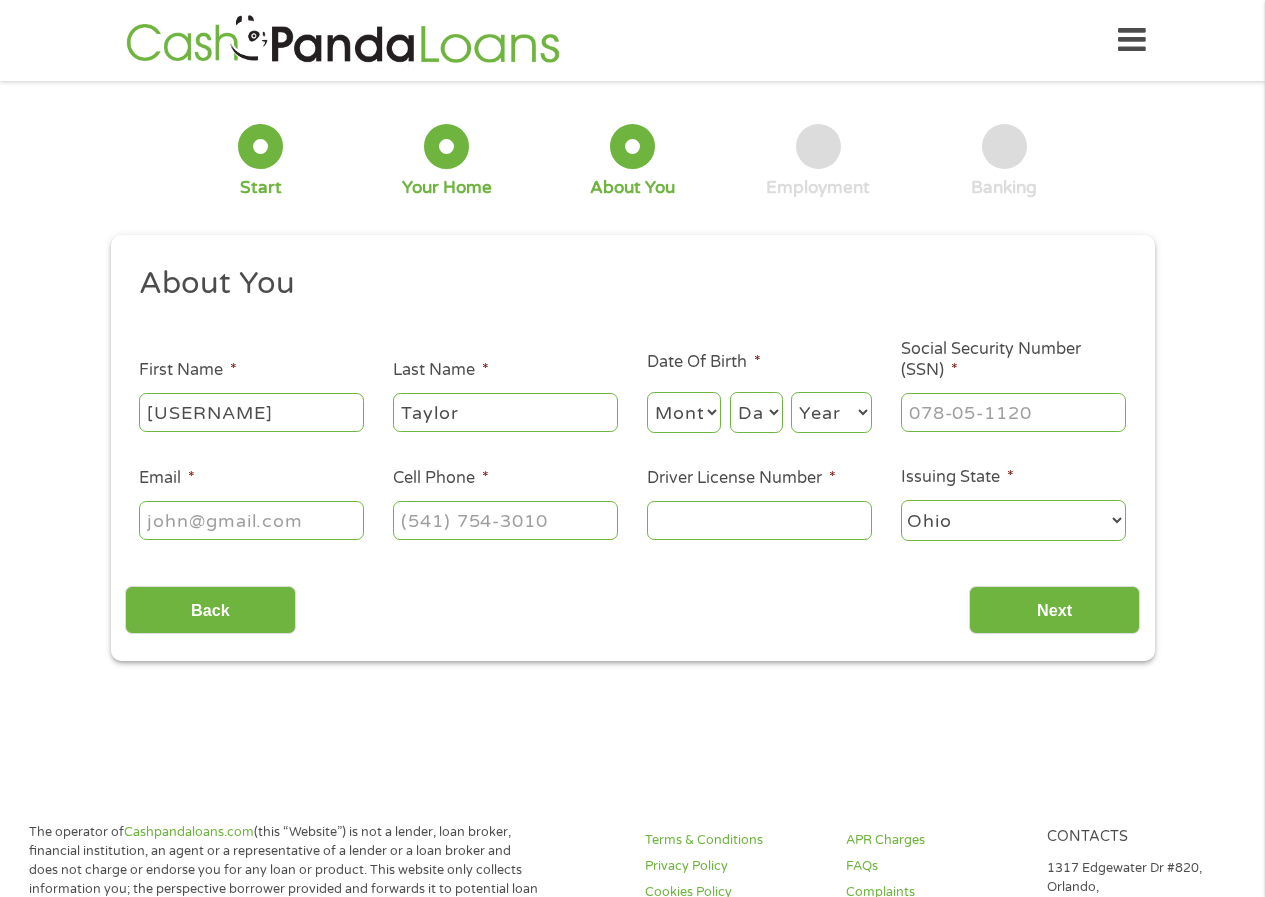type on "Taylor" 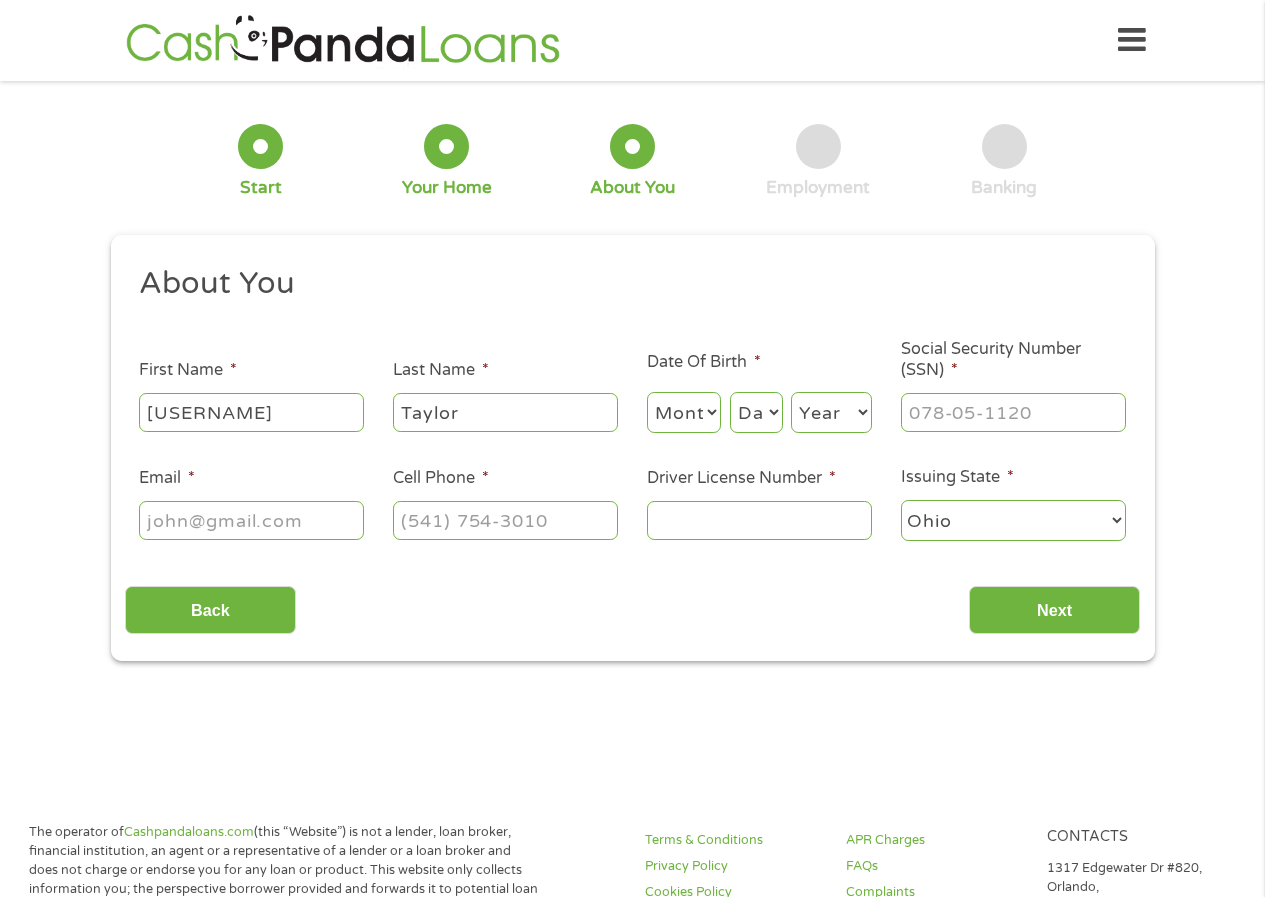 select on "4" 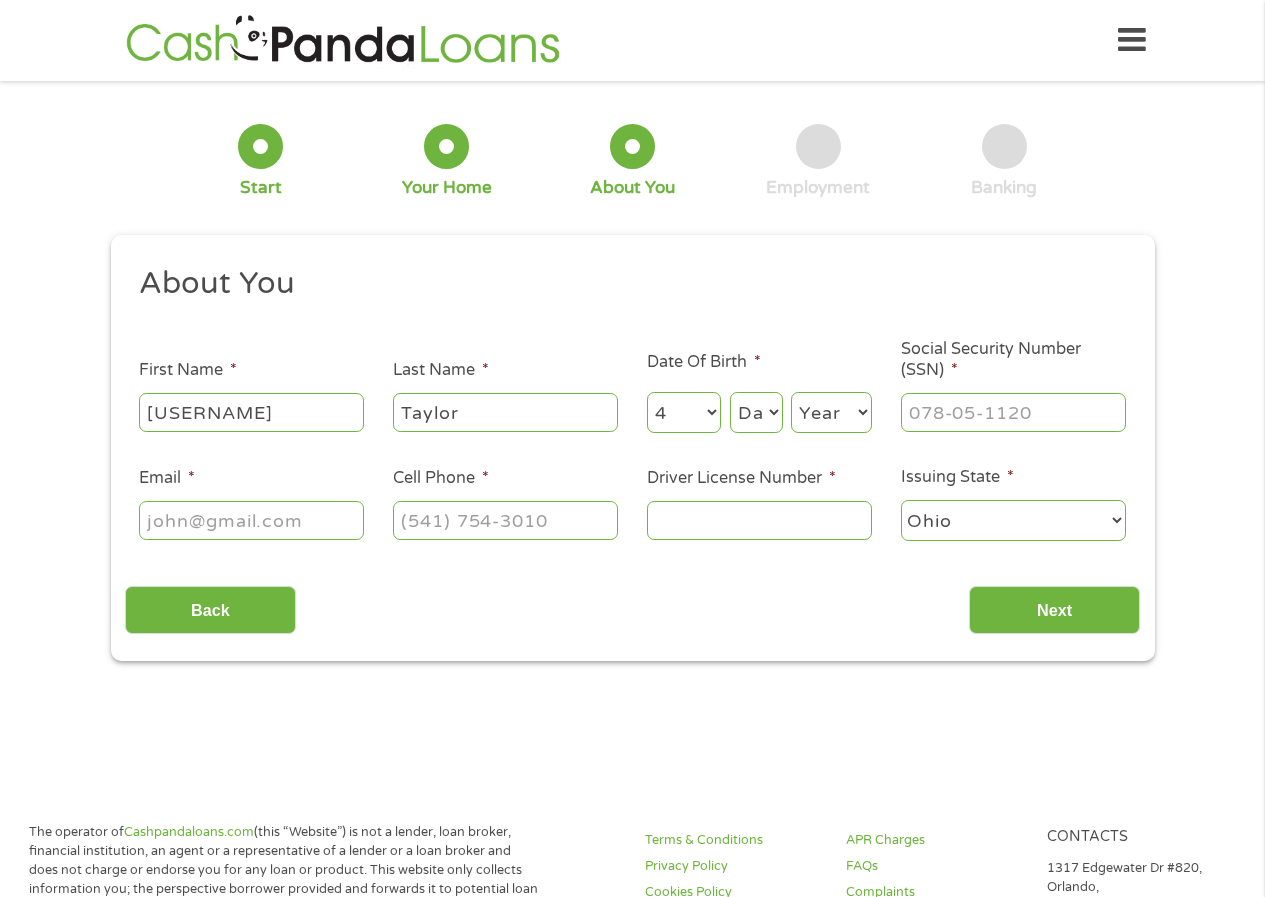 click on "Month 1 2 3 4 5 6 7 8 9 10 11 12" at bounding box center (684, 412) 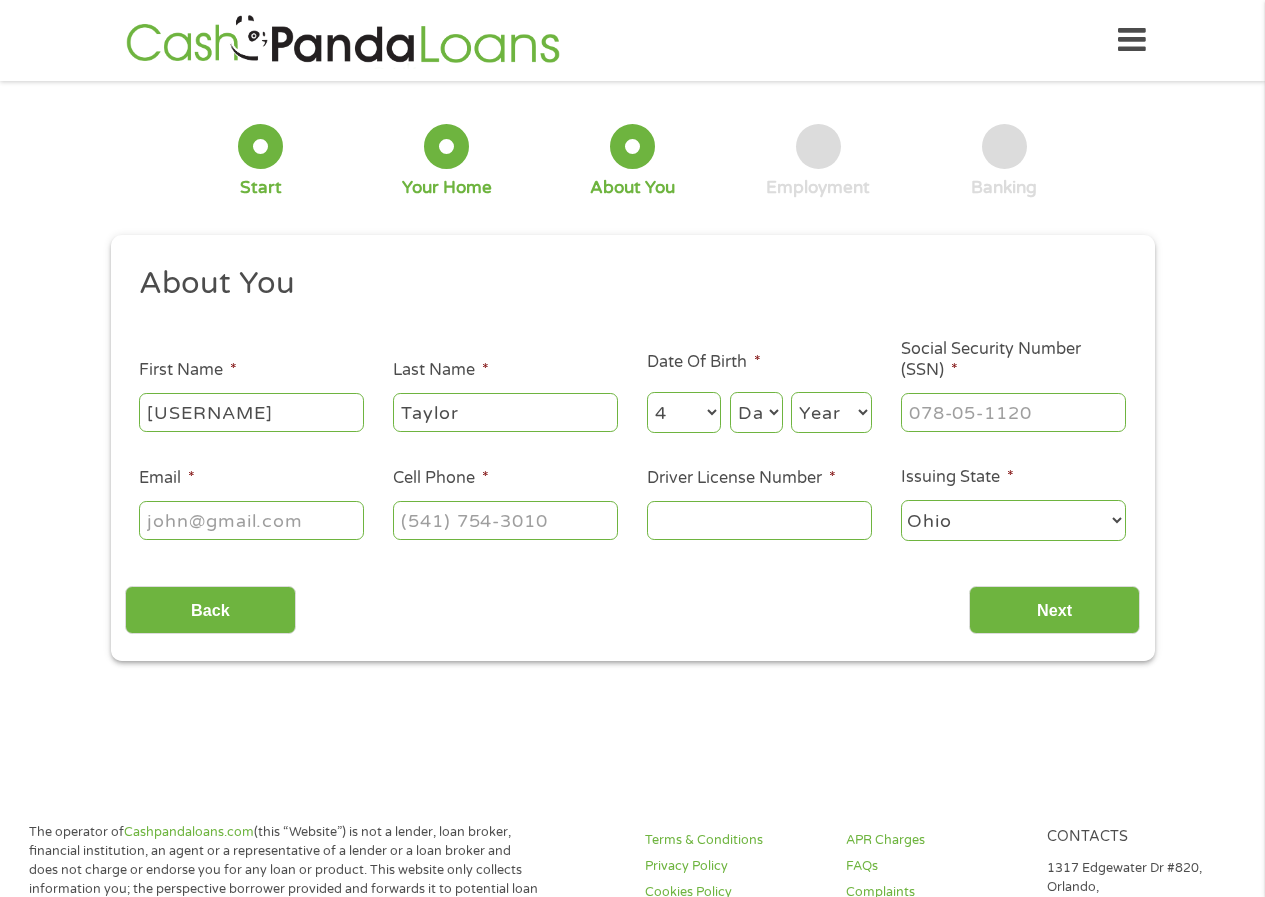 click on "Day 1 2 3 4 5 6 7 8 9 10 11 12 13 14 15 16 17 18 19 20 21 22 23 24 25 26 27 28 29 30 31" at bounding box center [756, 412] 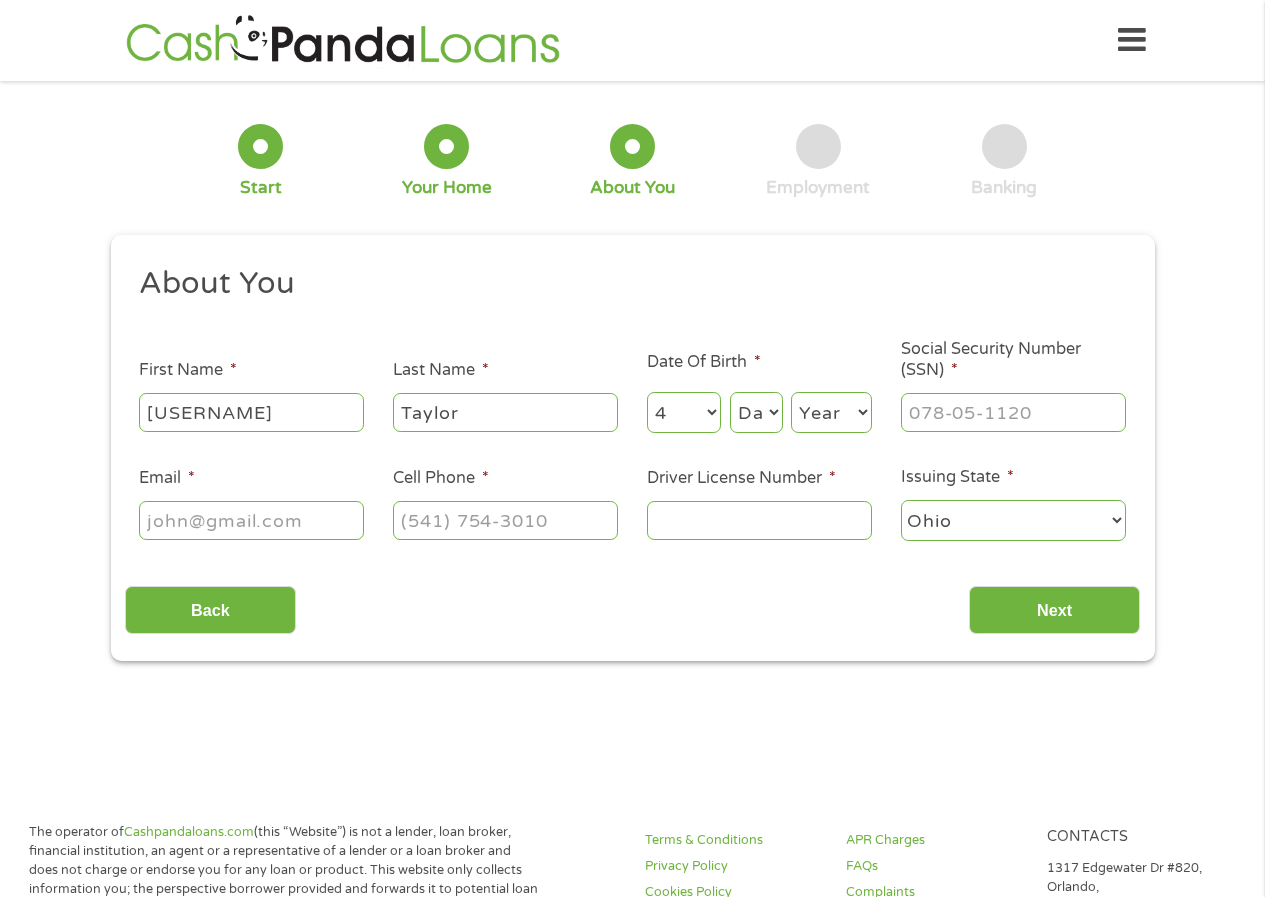 select on "3" 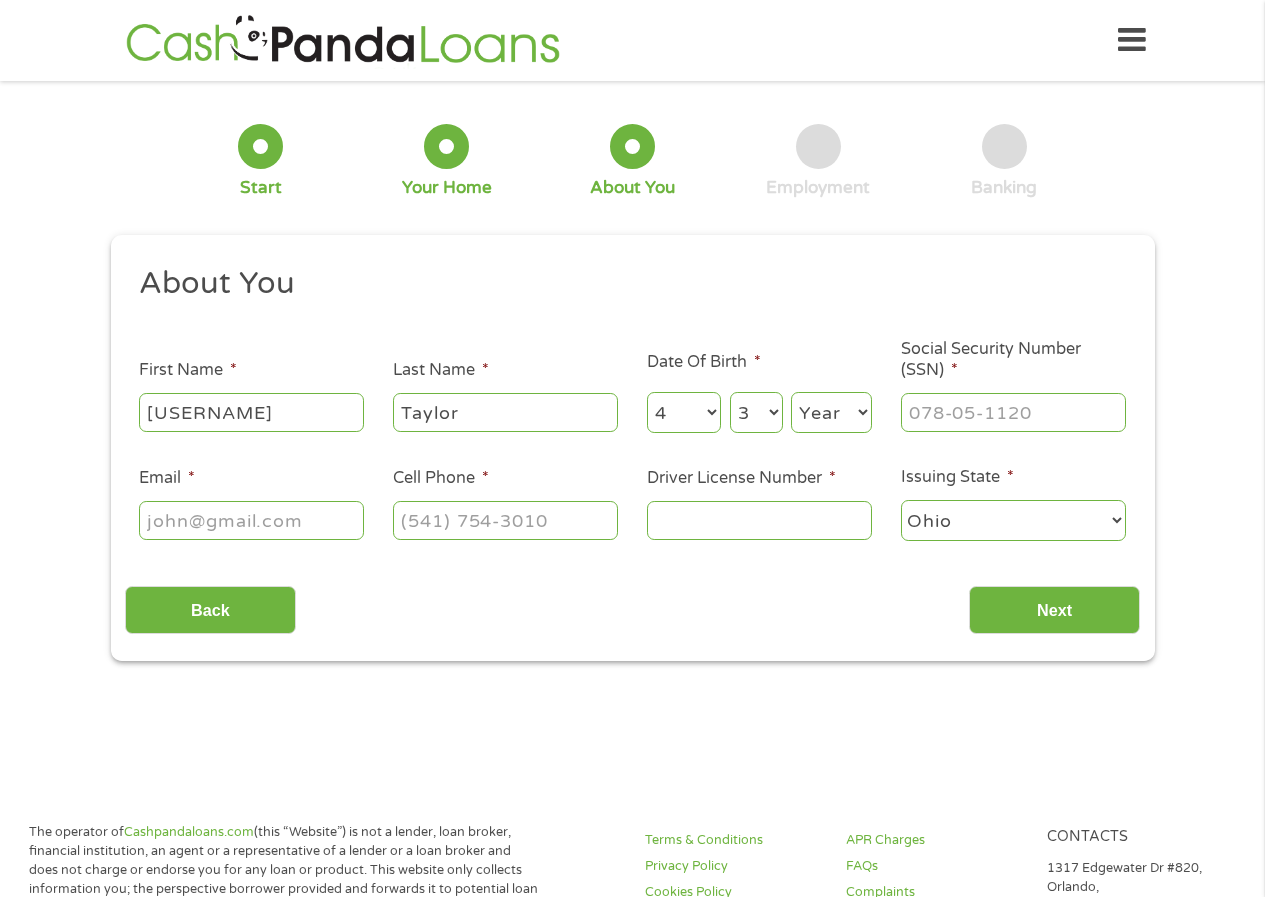 click on "Day 1 2 3 4 5 6 7 8 9 10 11 12 13 14 15 16 17 18 19 20 21 22 23 24 25 26 27 28 29 30 31" at bounding box center [756, 412] 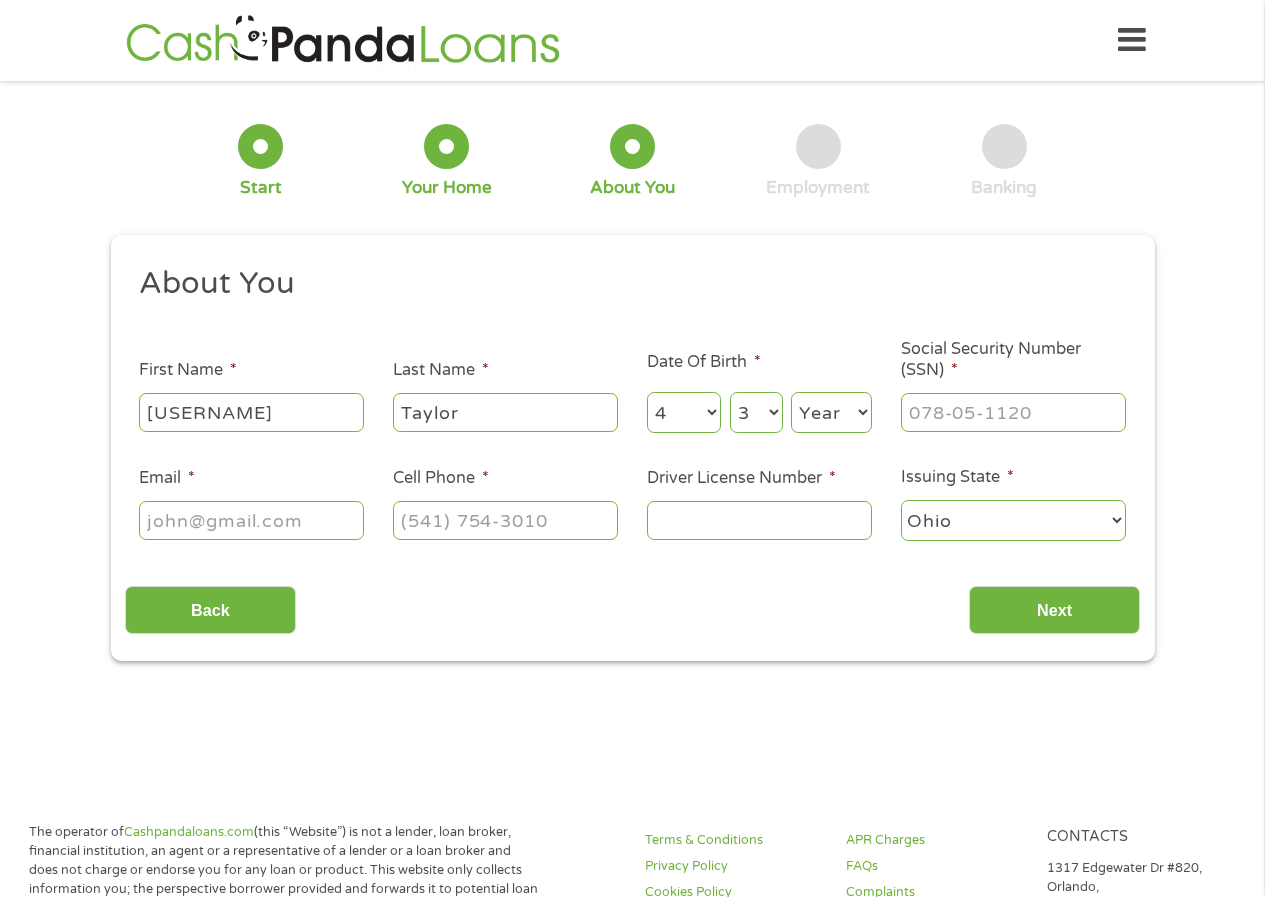select on "1957" 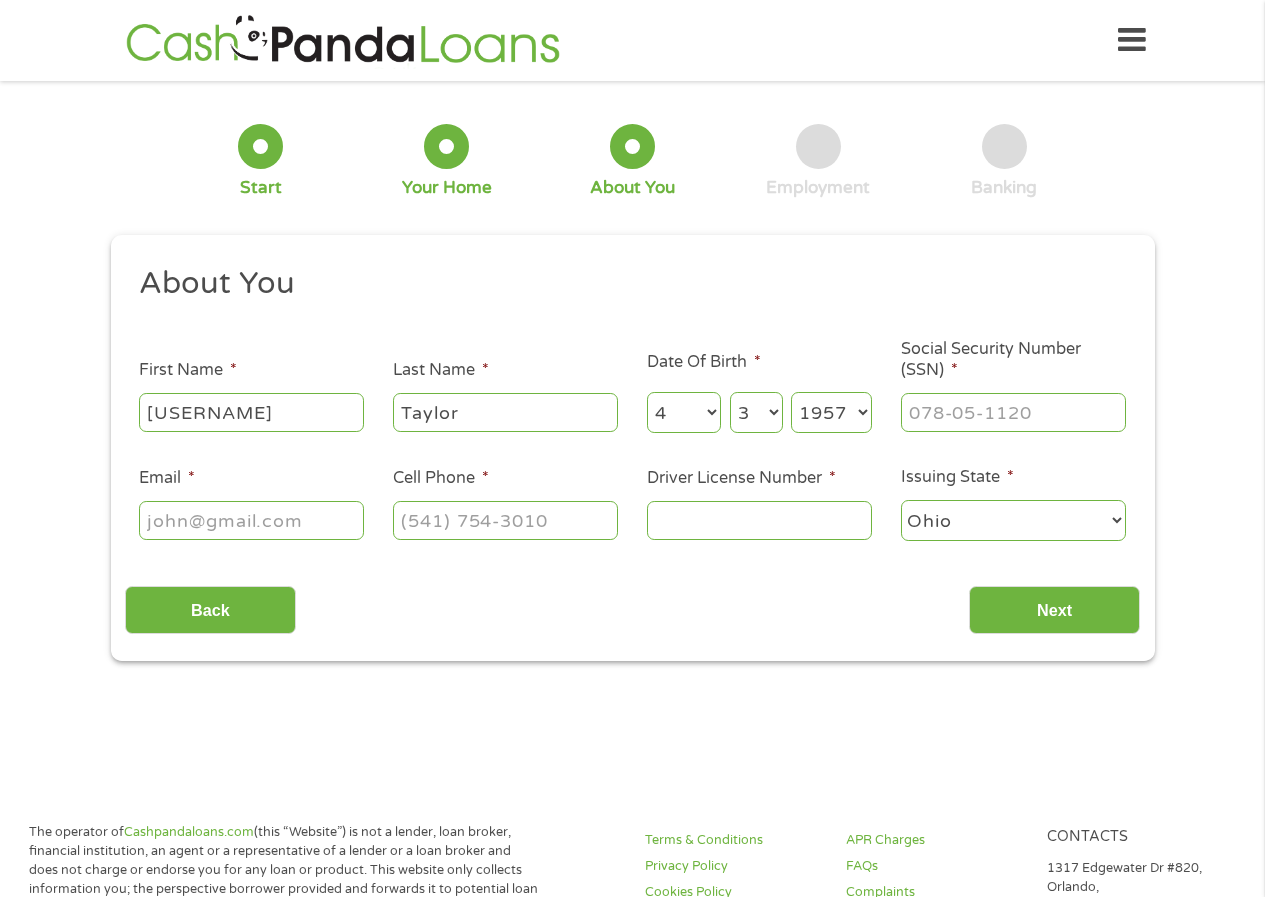 click on "Year 2007 2006 2005 2004 2003 2002 2001 2000 1999 1998 1997 1996 1995 1994 1993 1992 1991 1990 1989 1988 1987 1986 1985 1984 1983 1982 1981 1980 1979 1978 1977 1976 1975 1974 1973 1972 1971 1970 1969 1968 1967 1966 1965 1964 1963 1962 1961 1960 1959 1958 1957 1956 1955 1954 1953 1952 1951 1950 1949 1948 1947 1946 1945 1944 1943 1942 1941 1940 1939 1938 1937 1936 1935 1934 1933 1932 1931 1930 1929 1928 1927 1926 1925 1924 1923 1922 1921 1920" at bounding box center [831, 412] 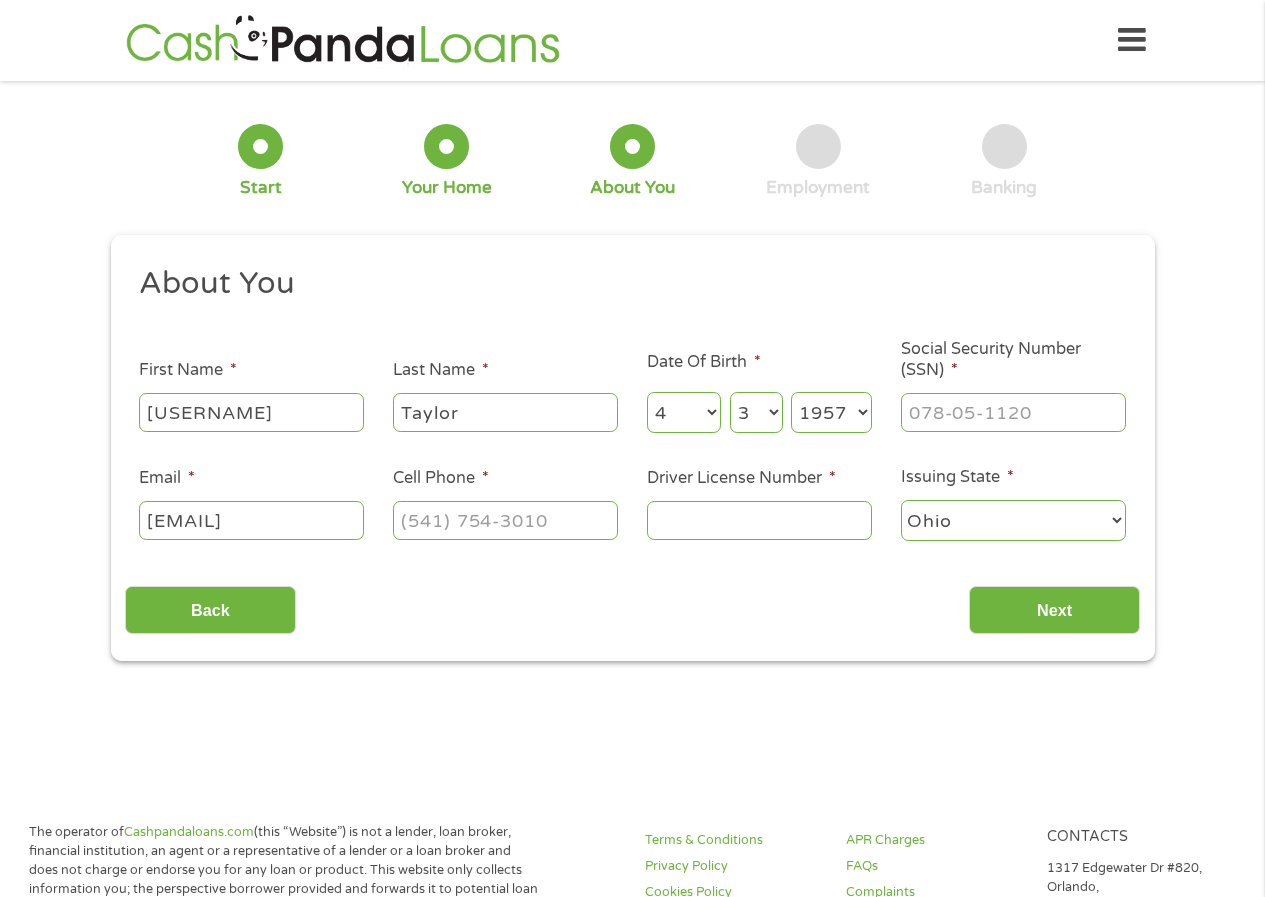 scroll, scrollTop: 0, scrollLeft: 20, axis: horizontal 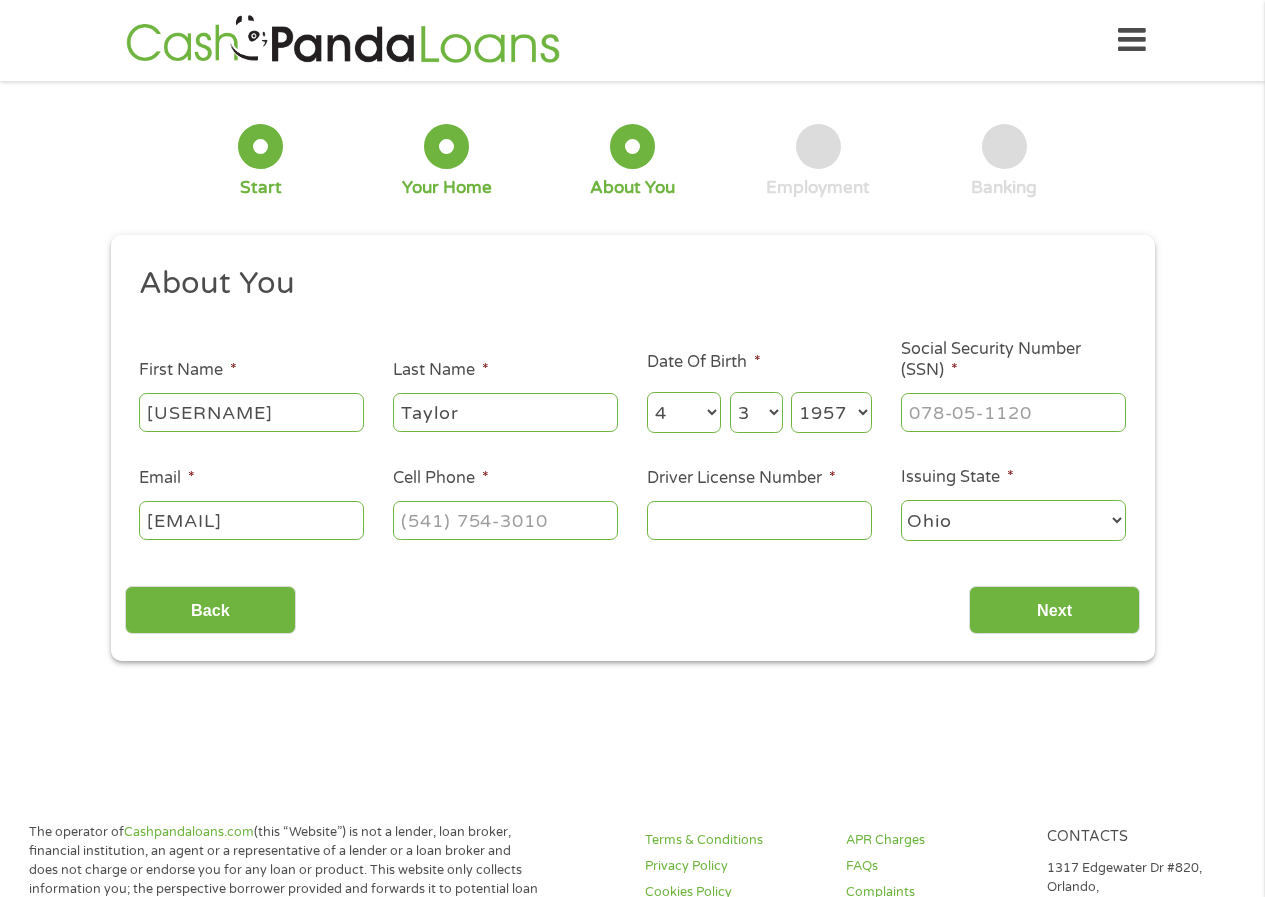 type on "[EMAIL]" 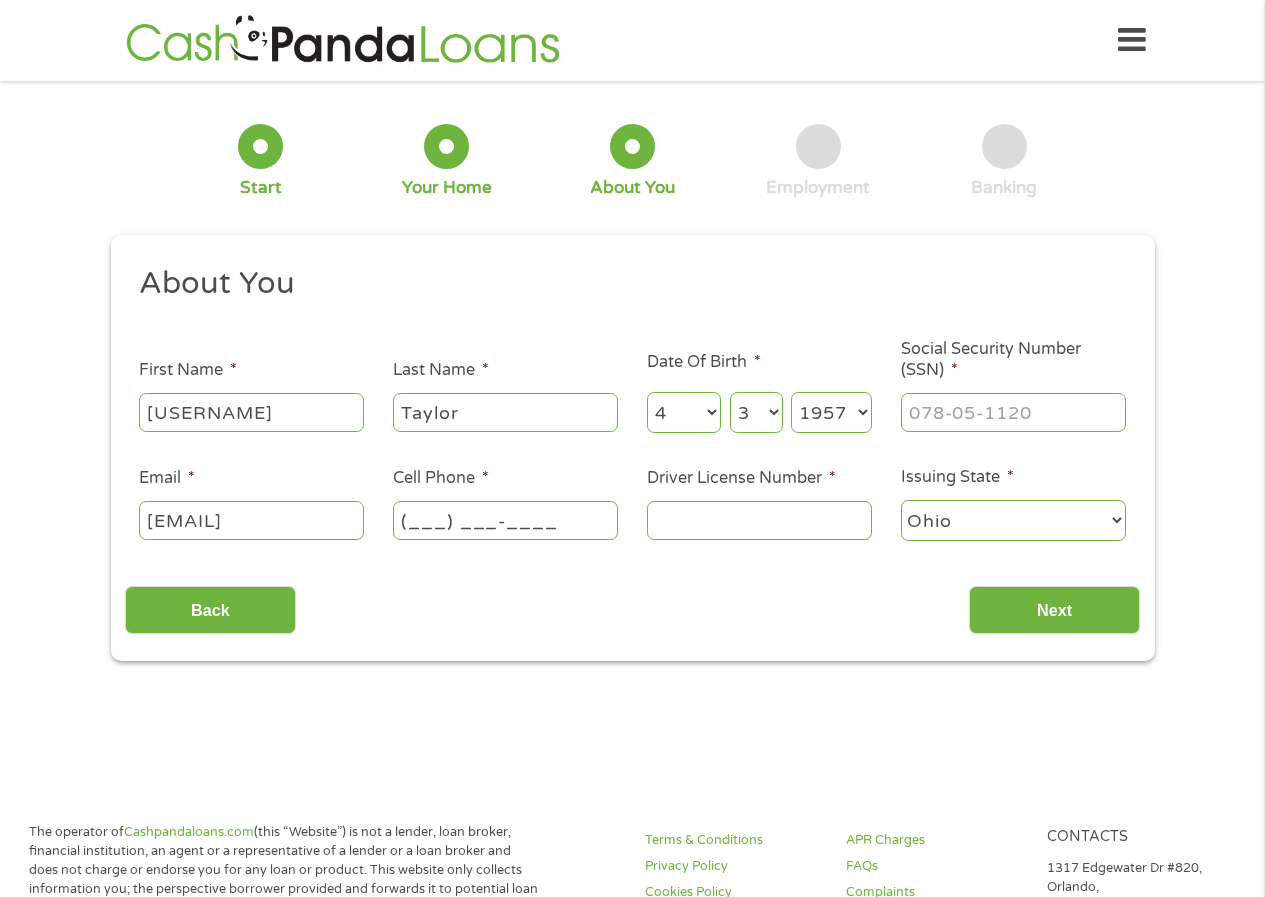 scroll, scrollTop: 0, scrollLeft: 0, axis: both 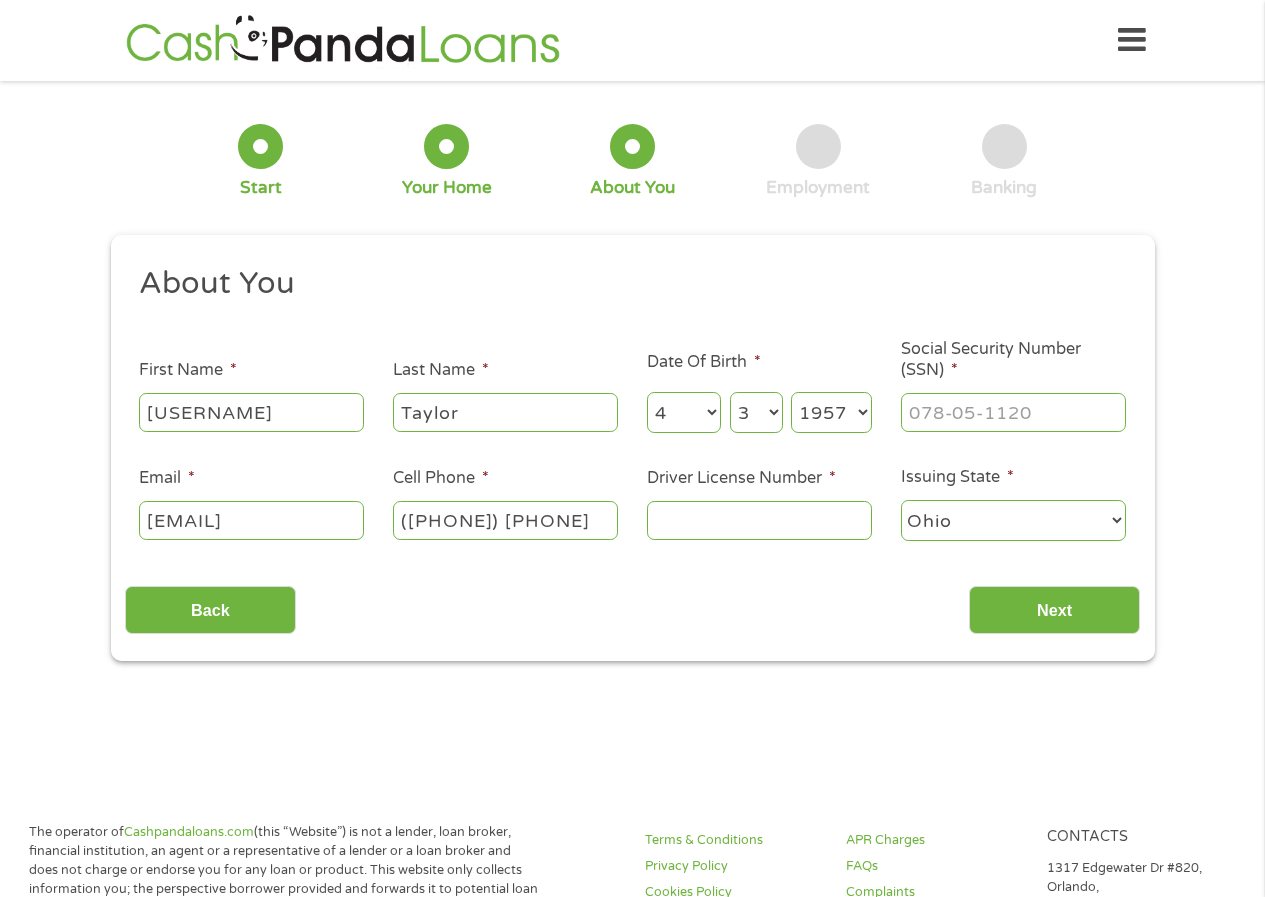 type on "([PHONE]) [PHONE]" 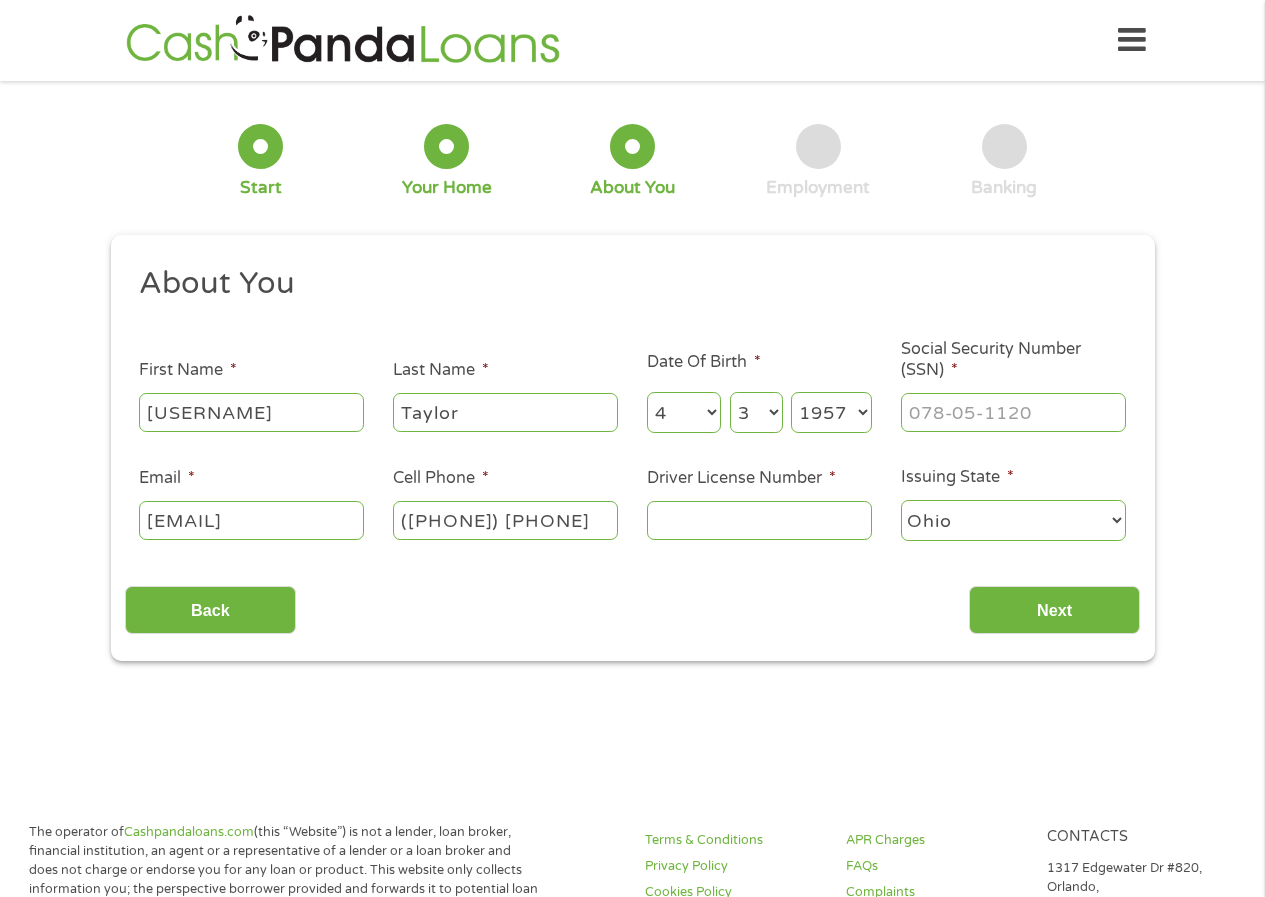 click on "Driver License Number *" at bounding box center (759, 520) 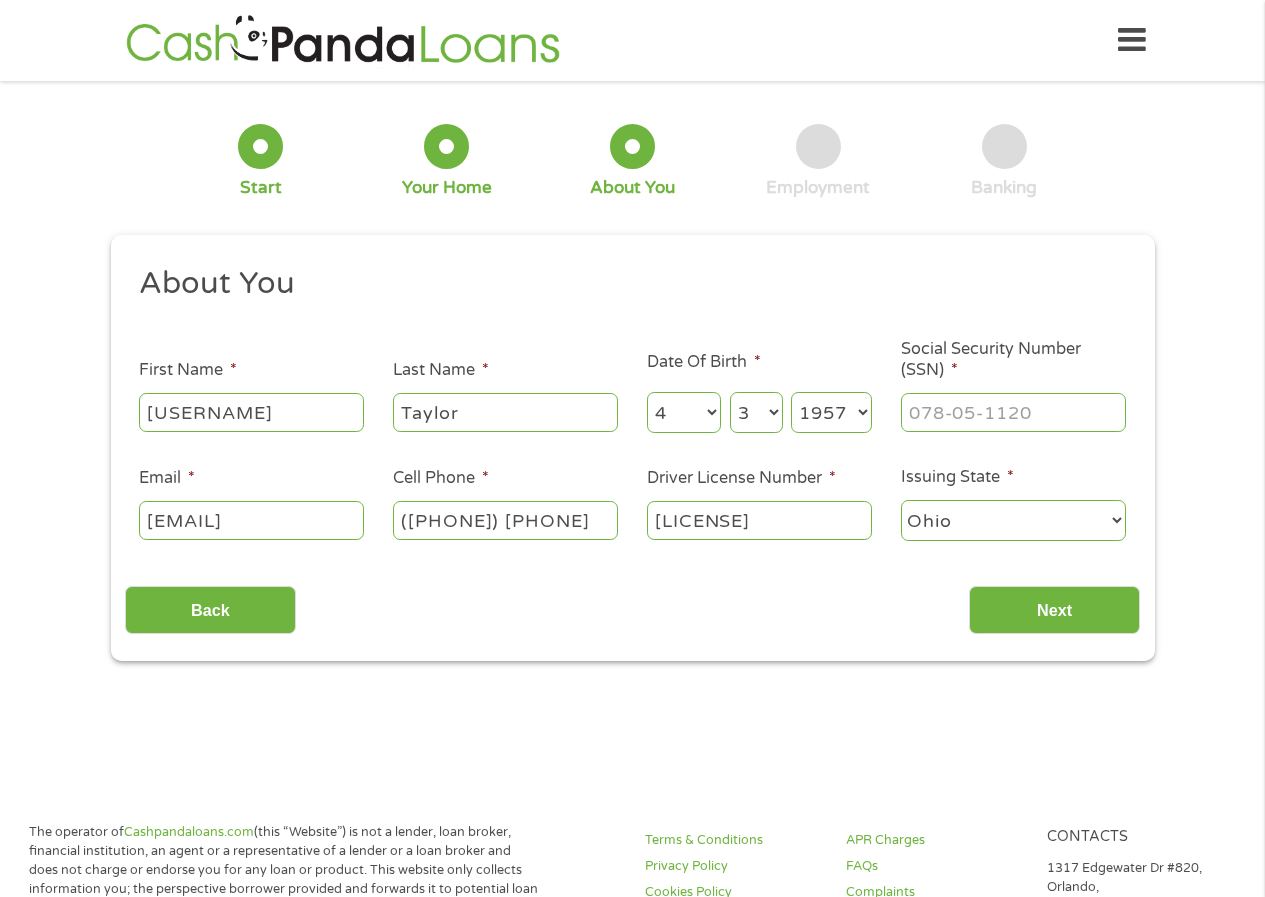 type on "[LICENSE]" 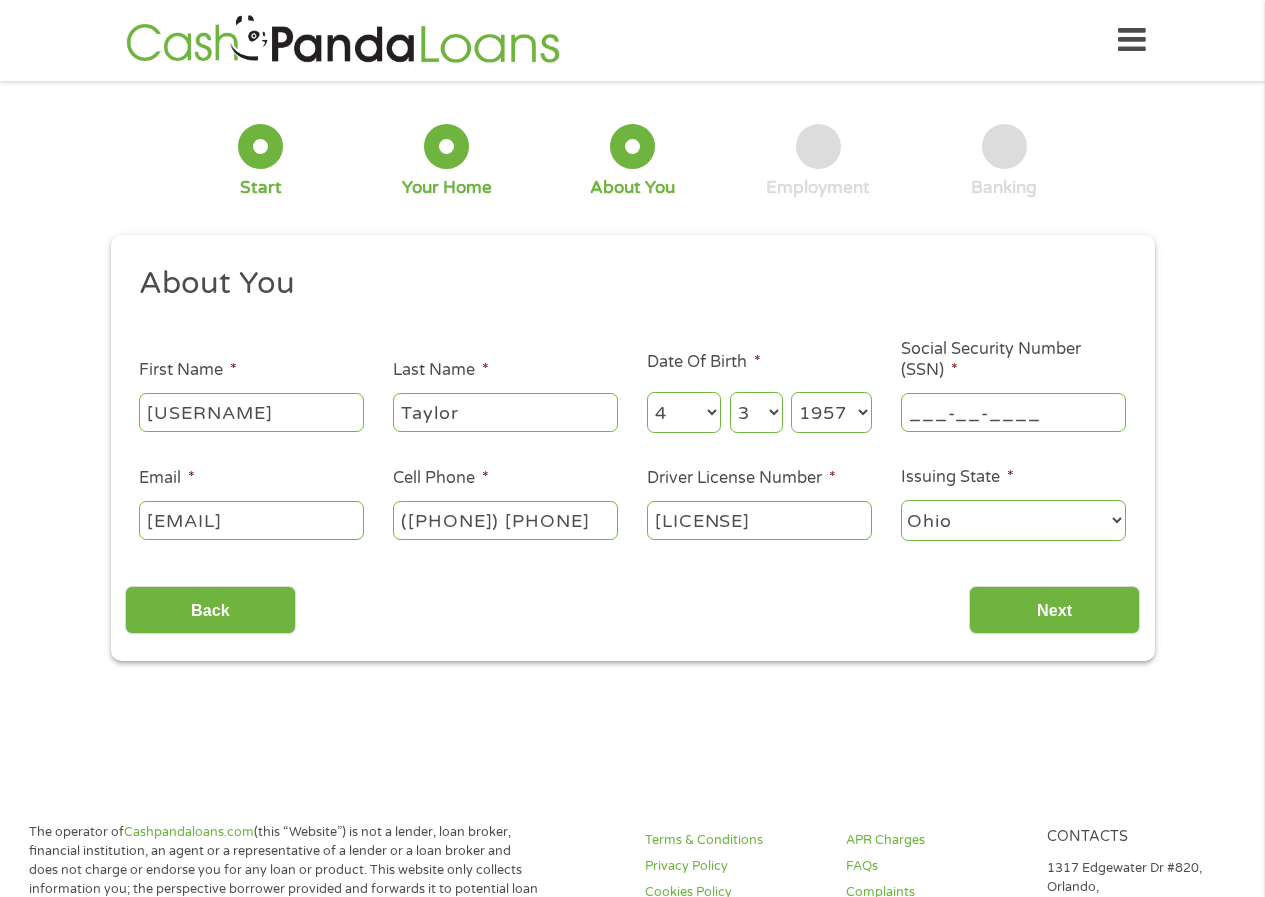 click on "___-__-____" at bounding box center [1013, 412] 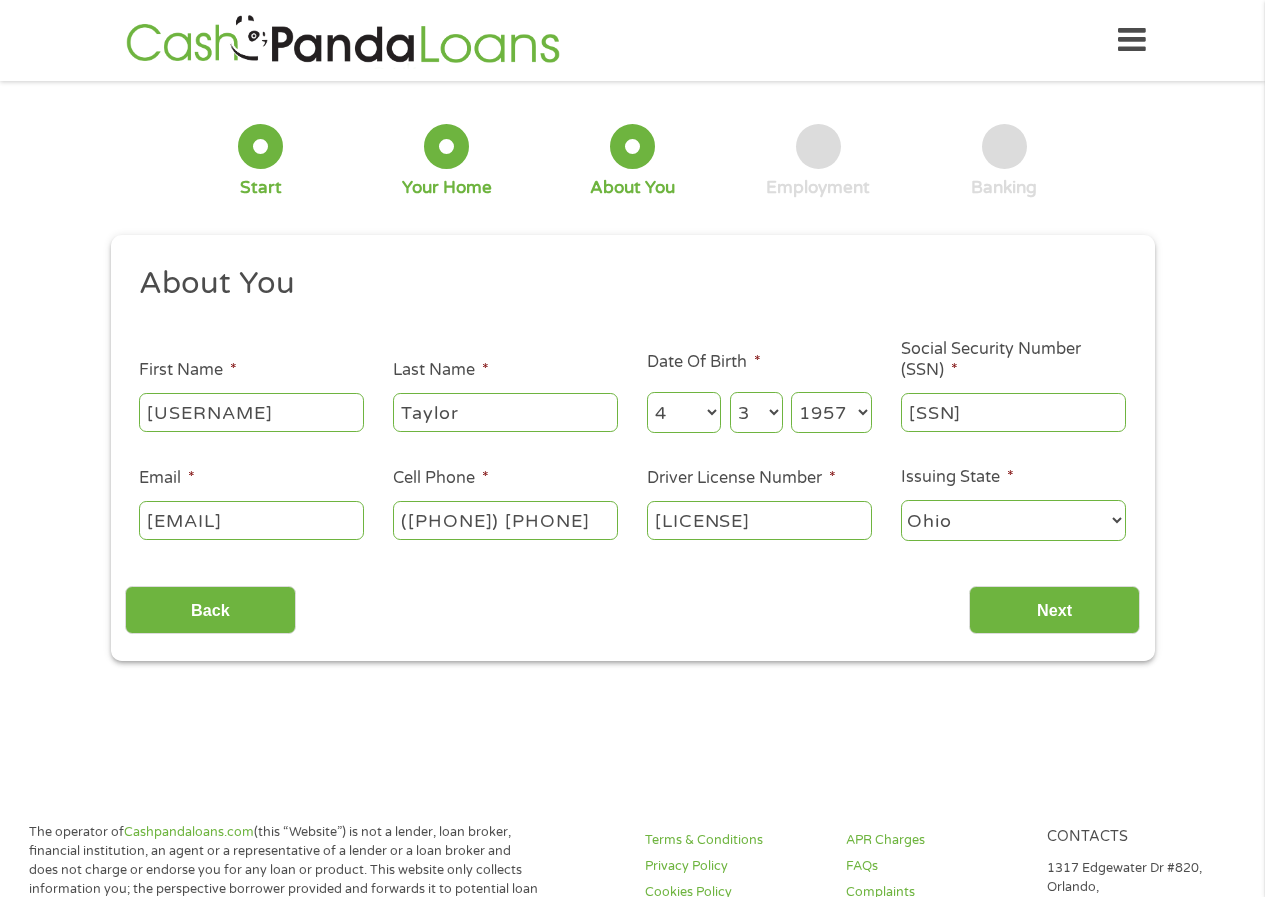 type on "[SSN]" 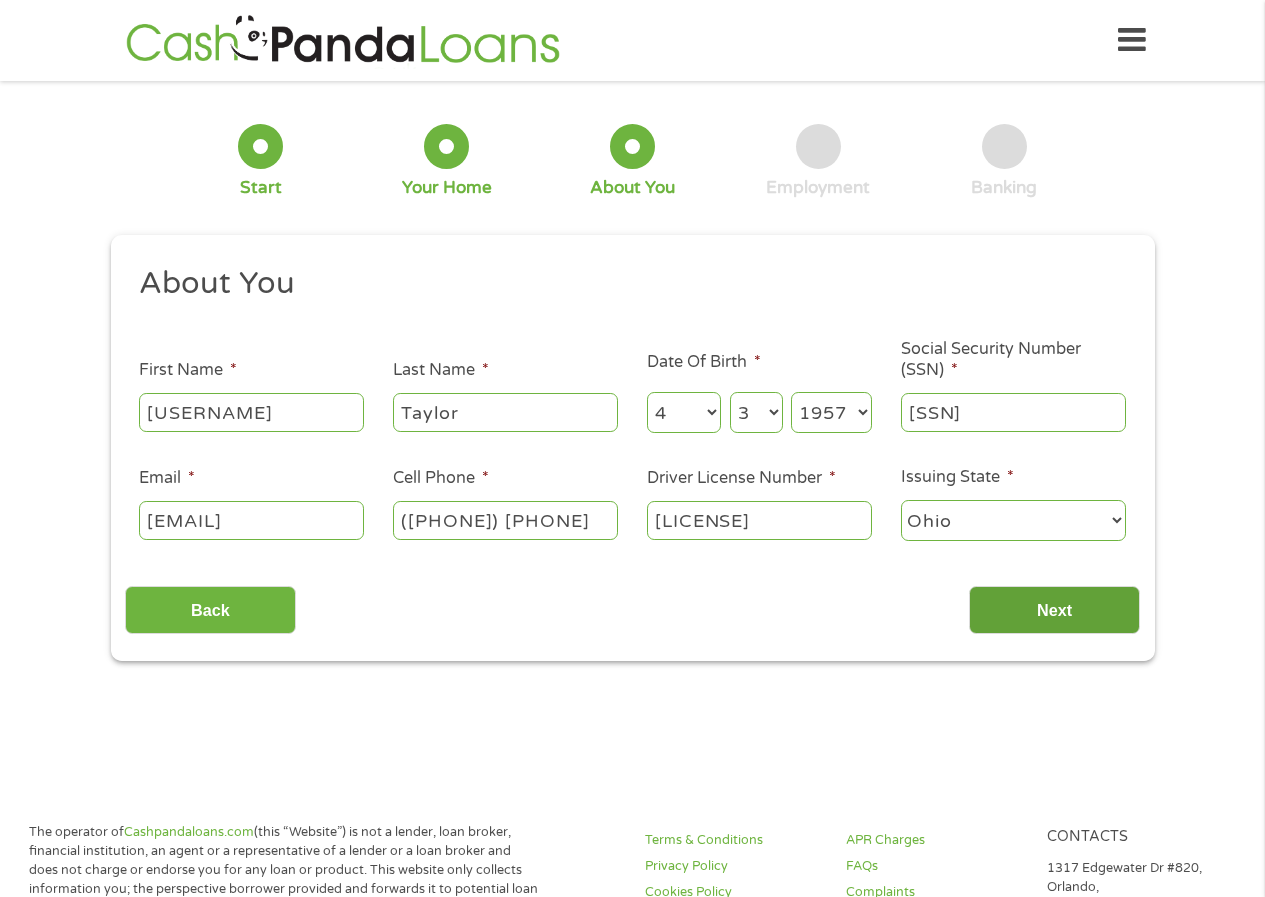 click on "Next" at bounding box center [1054, 610] 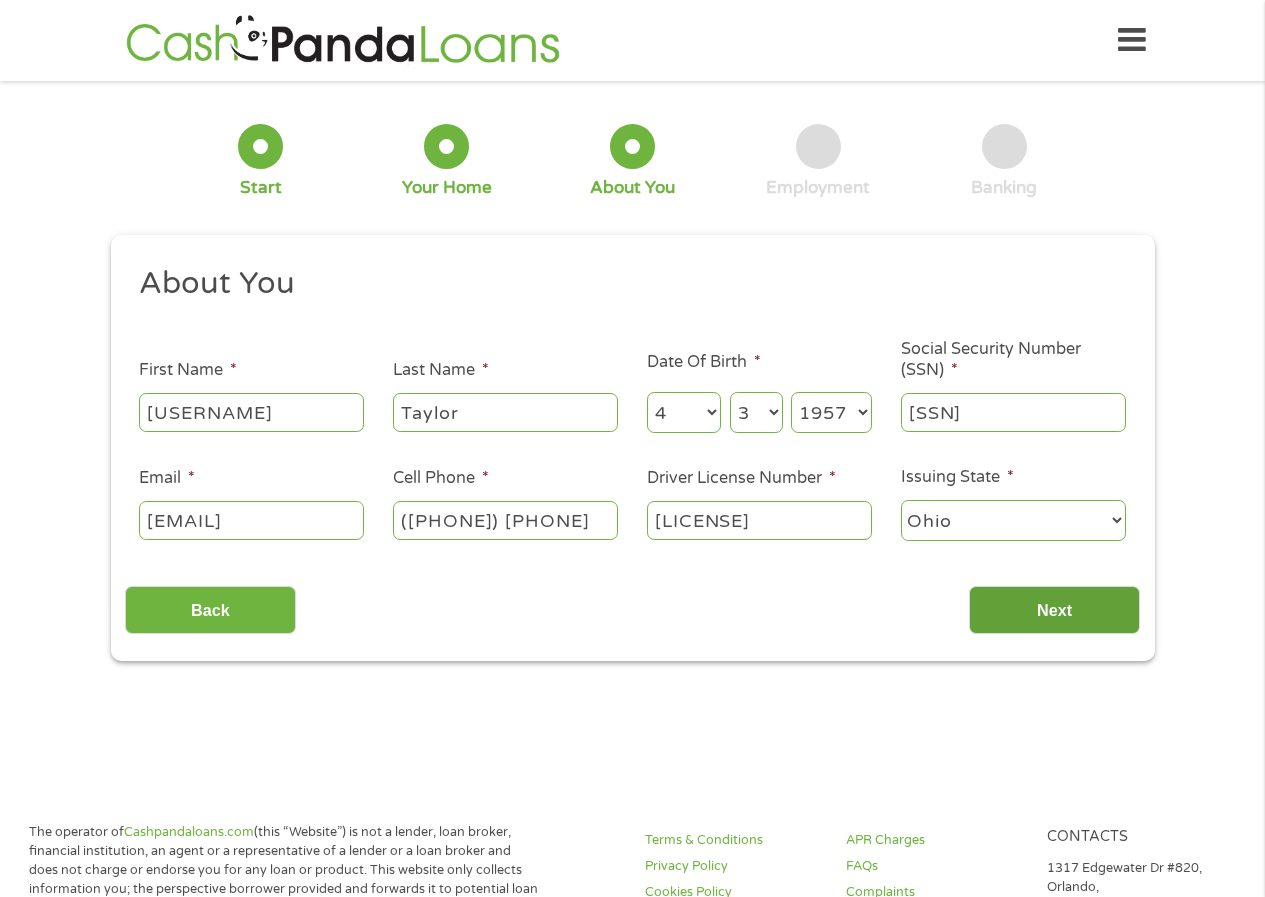 scroll, scrollTop: 8, scrollLeft: 8, axis: both 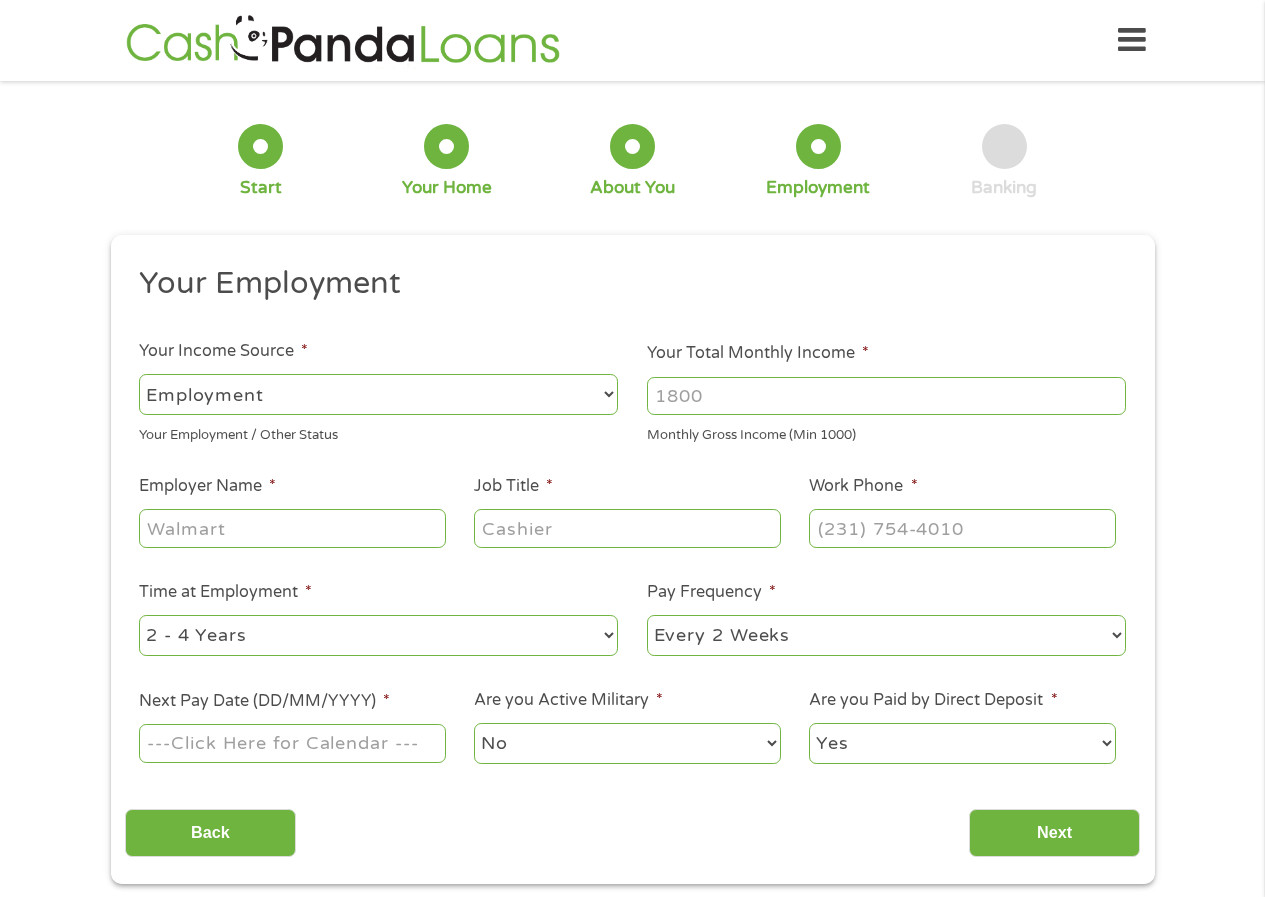 click on "--- Choose one --- Employment Self Employed Benefits" at bounding box center [378, 394] 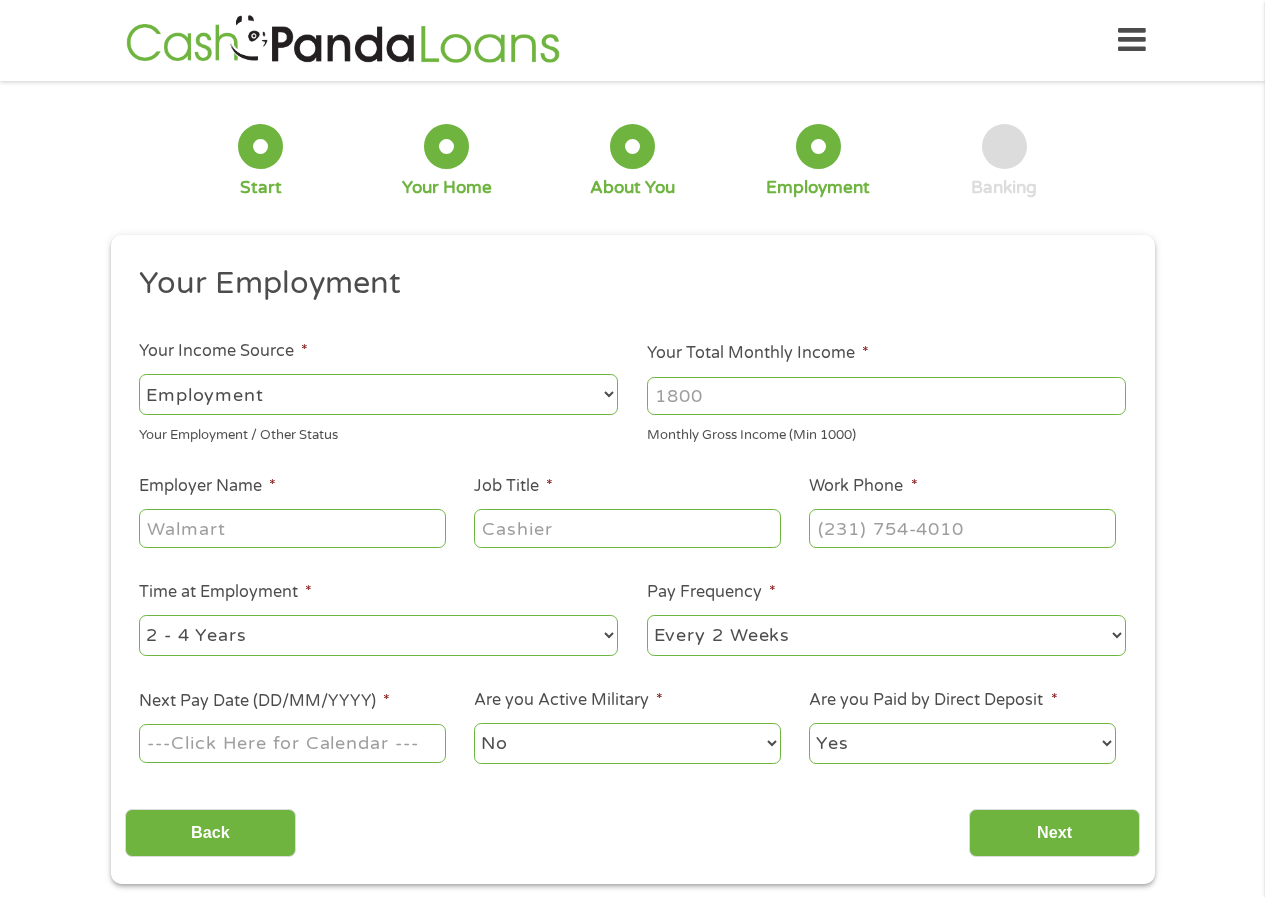 select on "benefits" 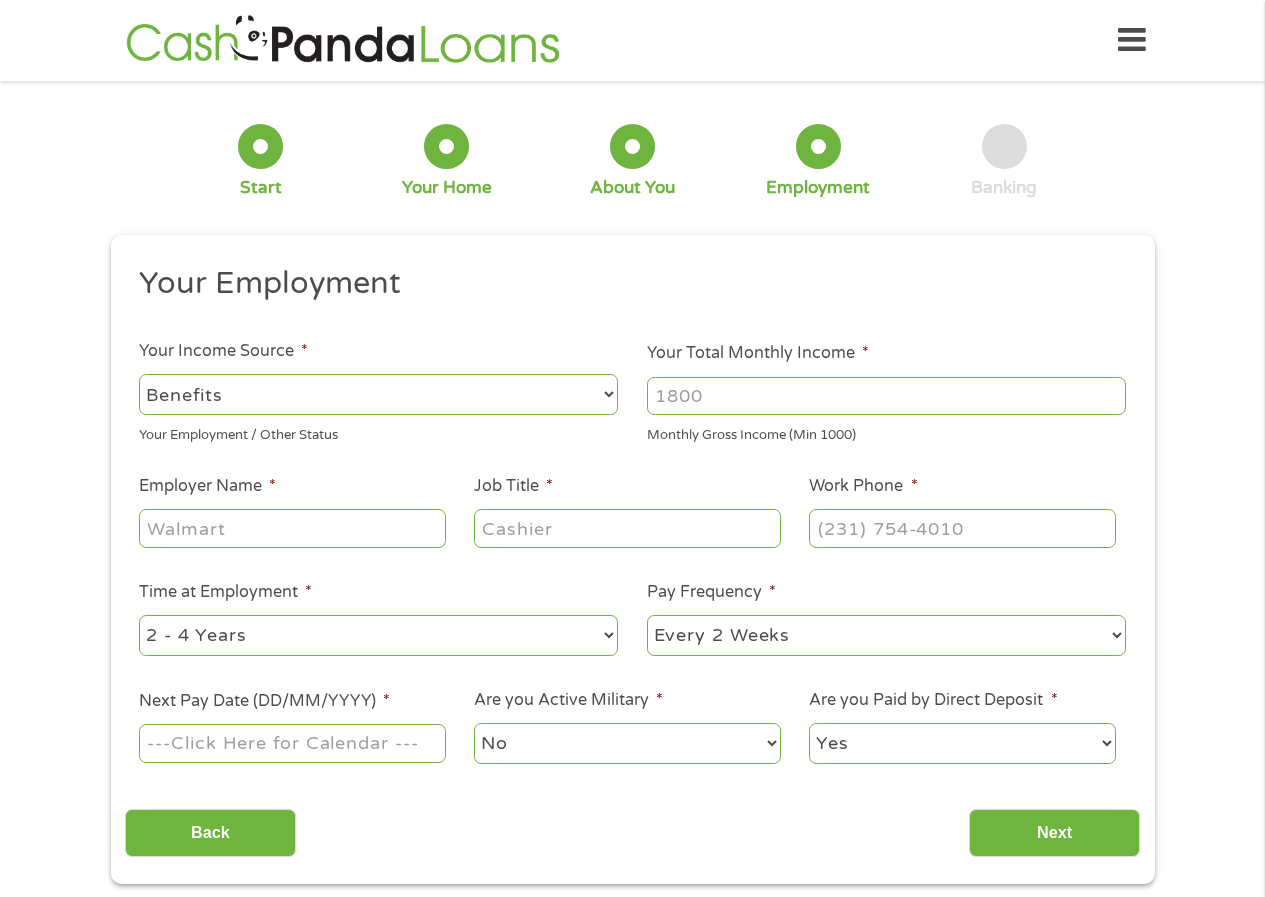 click on "--- Choose one --- Employment Self Employed Benefits" at bounding box center [378, 394] 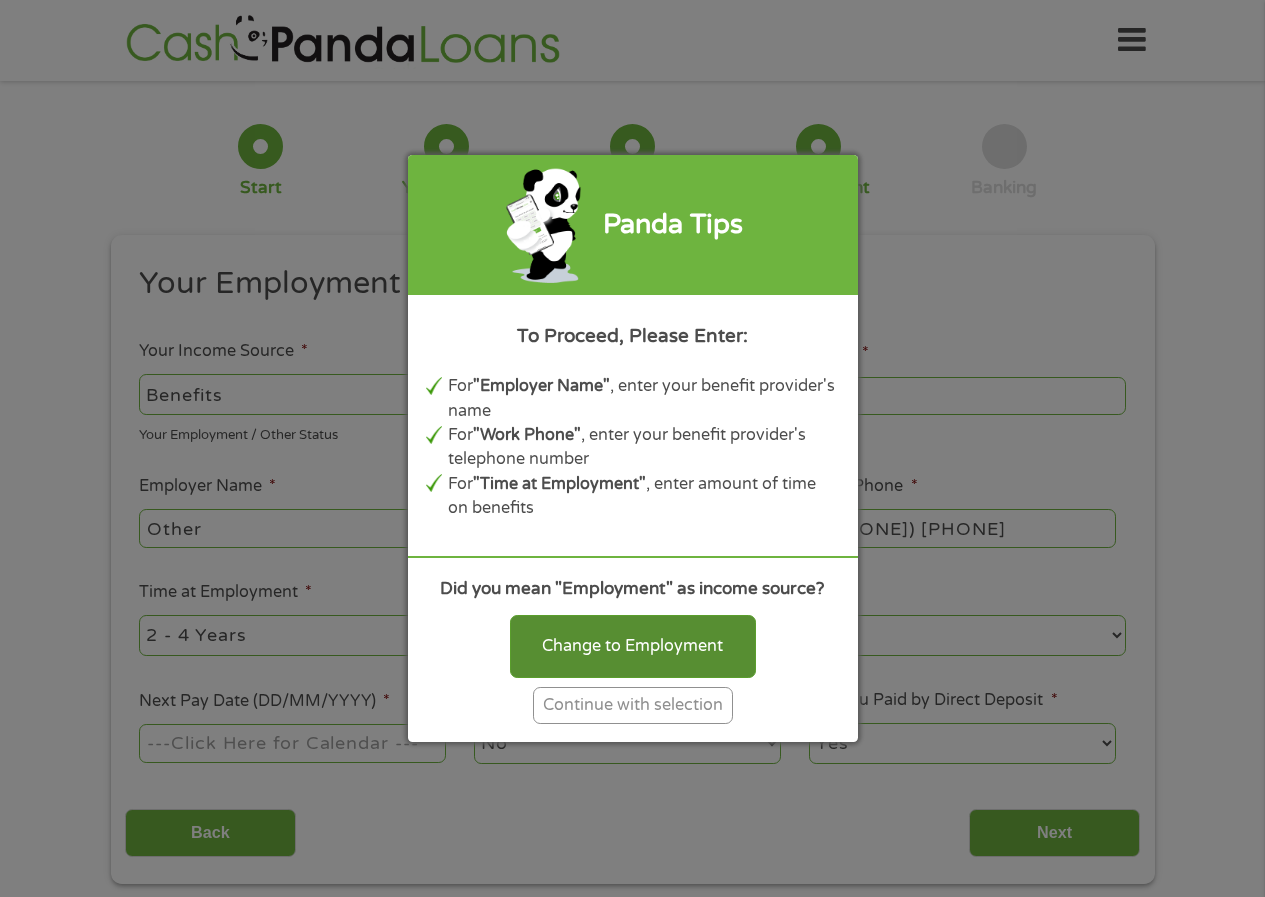 click on "Change to Employment" at bounding box center (633, 646) 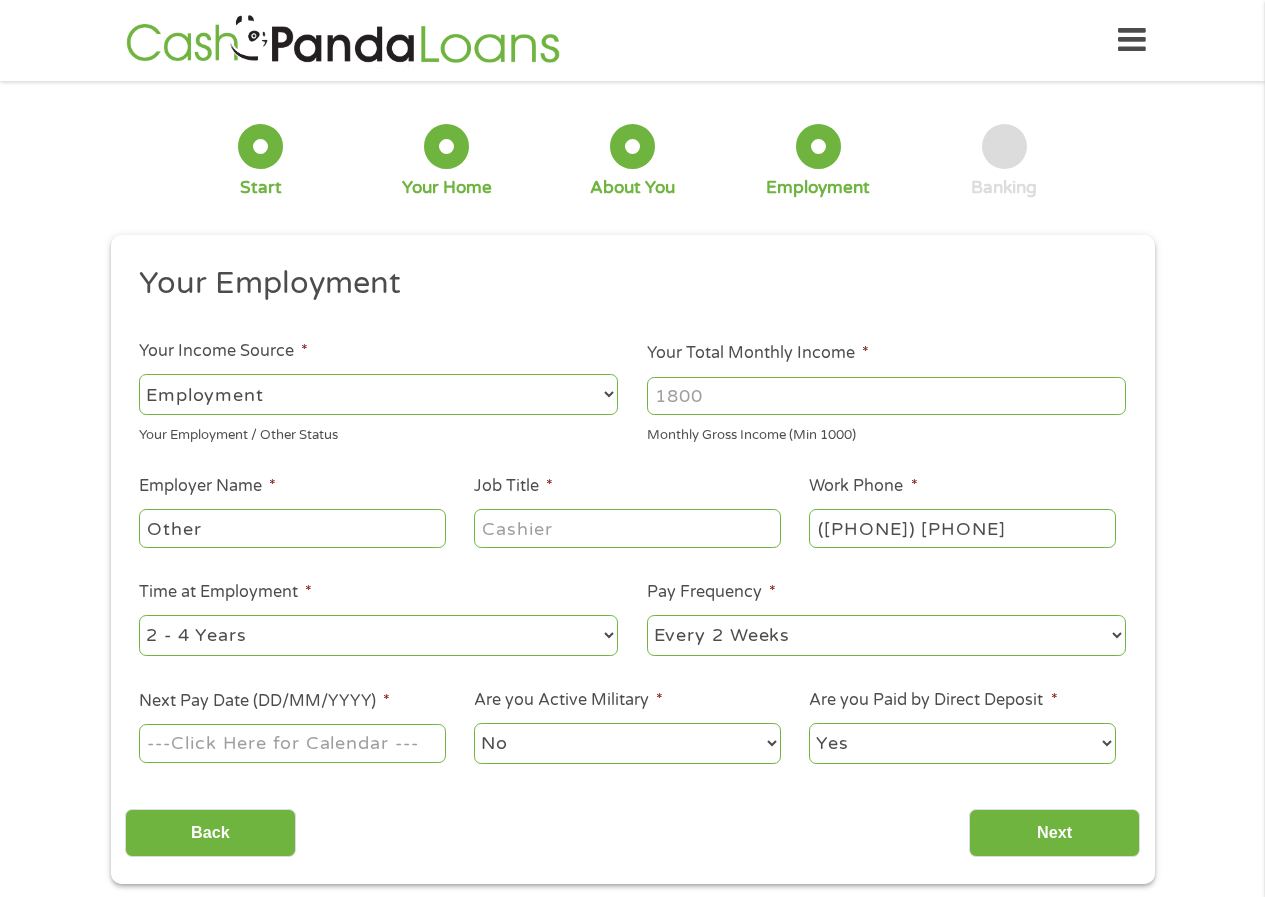 click on "--- Choose one --- Employment Self Employed Benefits" at bounding box center [378, 394] 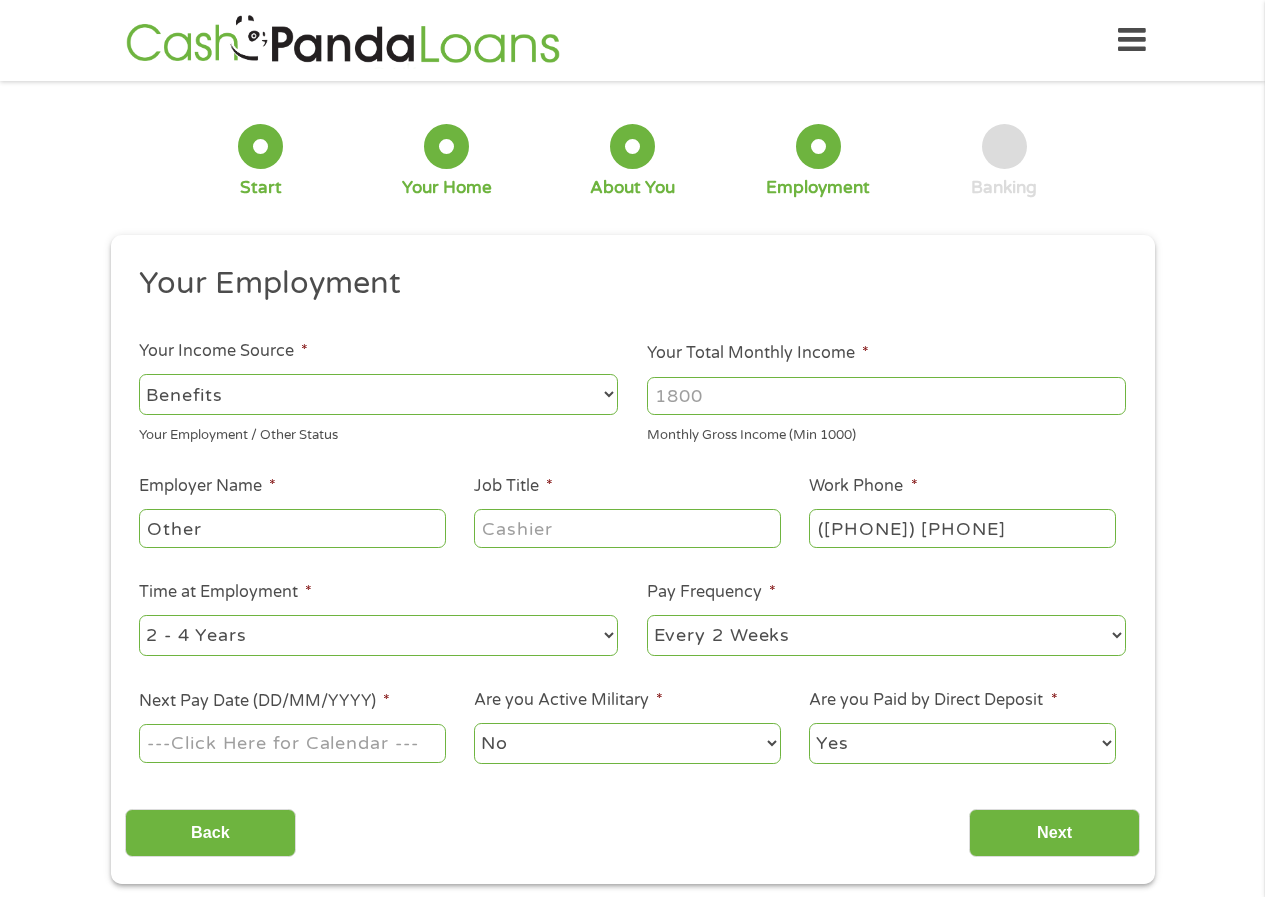 click on "--- Choose one --- Employment Self Employed Benefits" at bounding box center [378, 394] 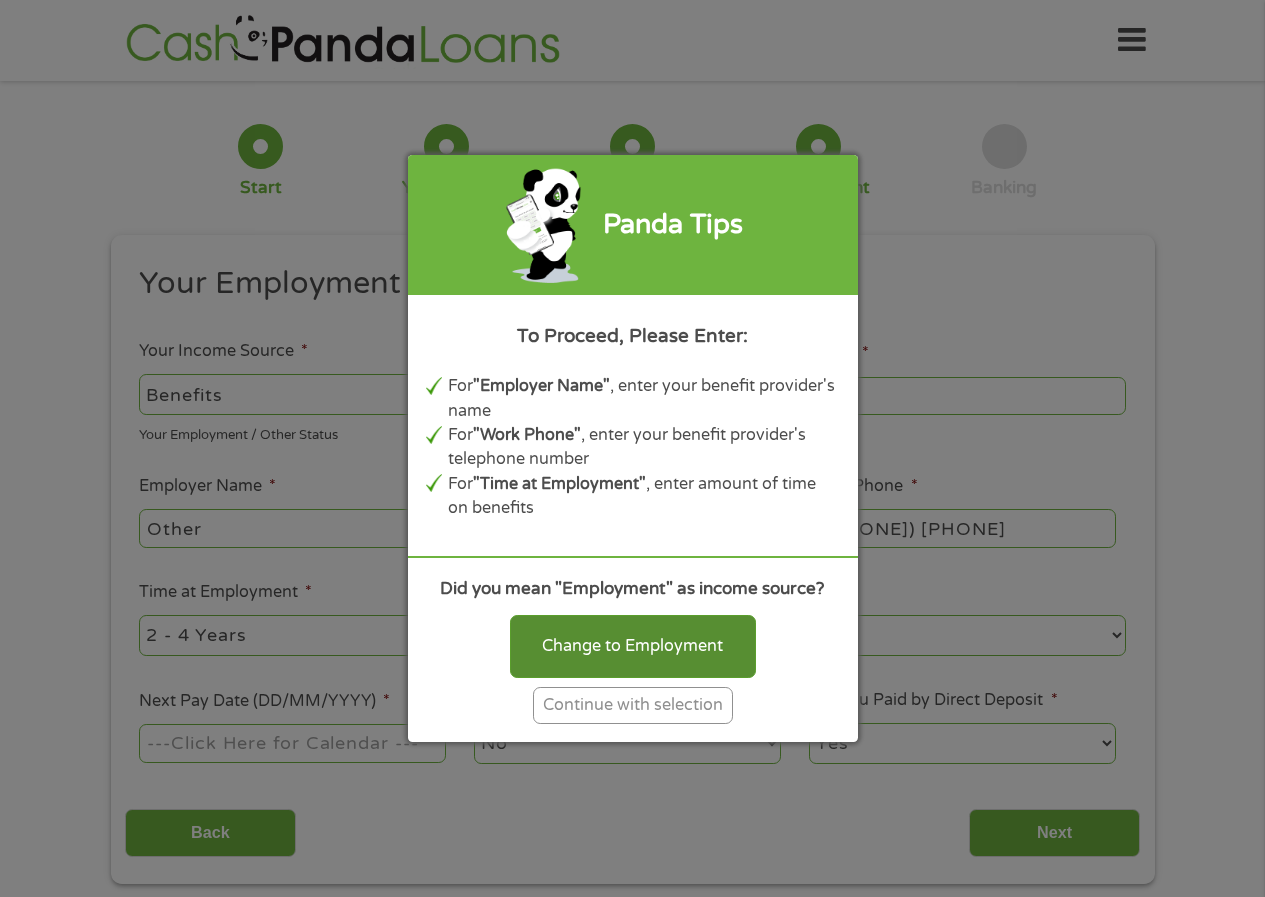 click on "Change to Employment" at bounding box center [633, 646] 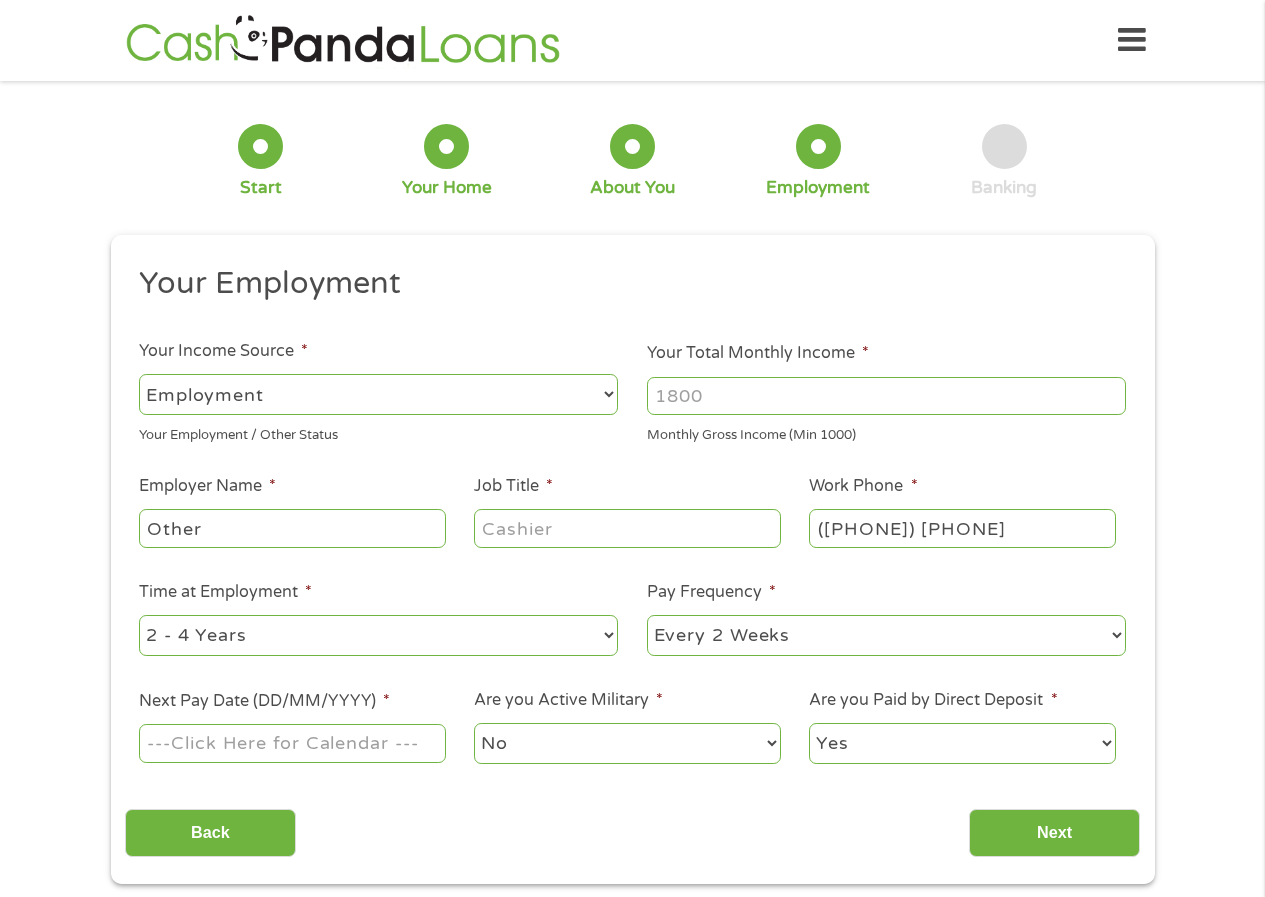 click on "Your Total Monthly Income *" at bounding box center (886, 396) 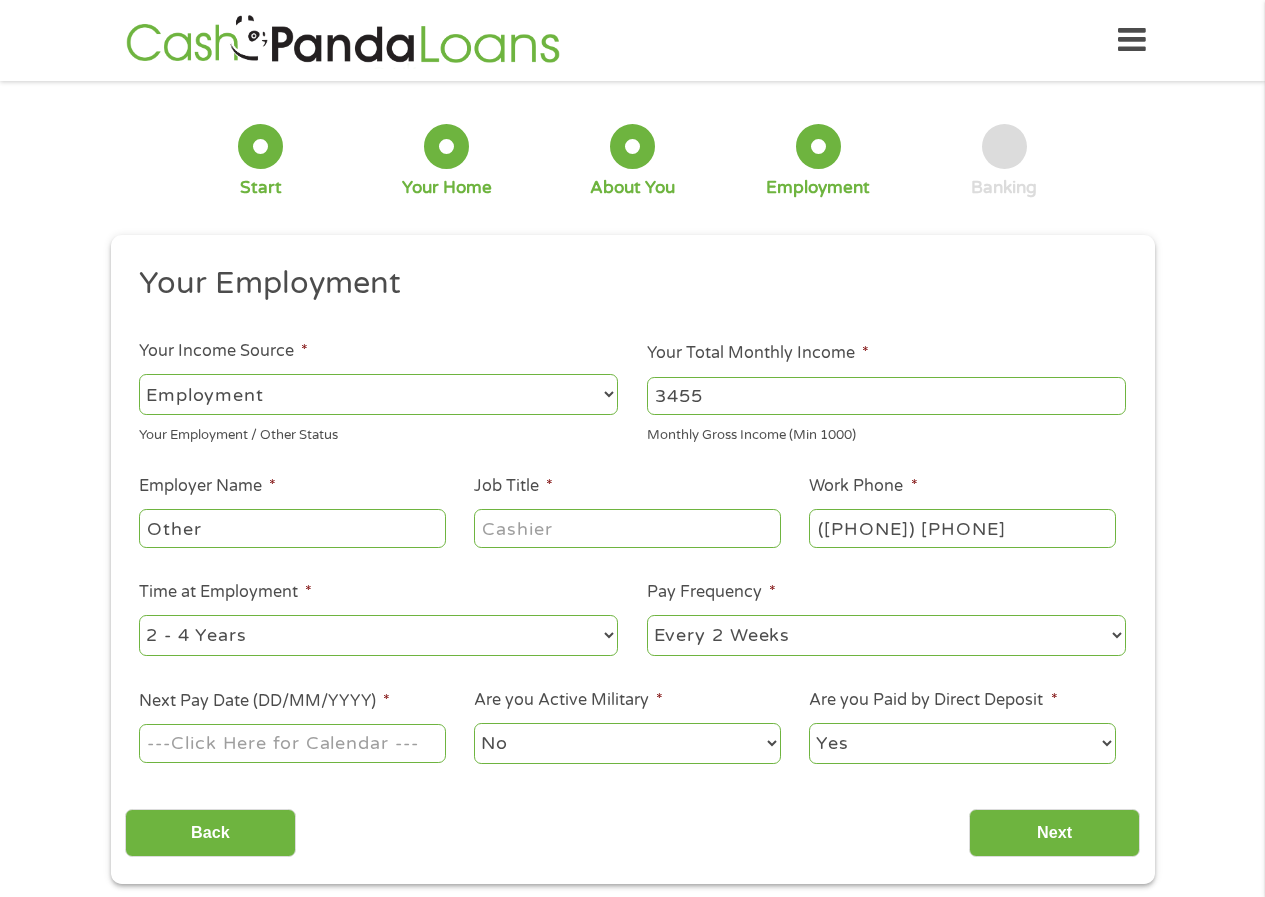 type on "3455" 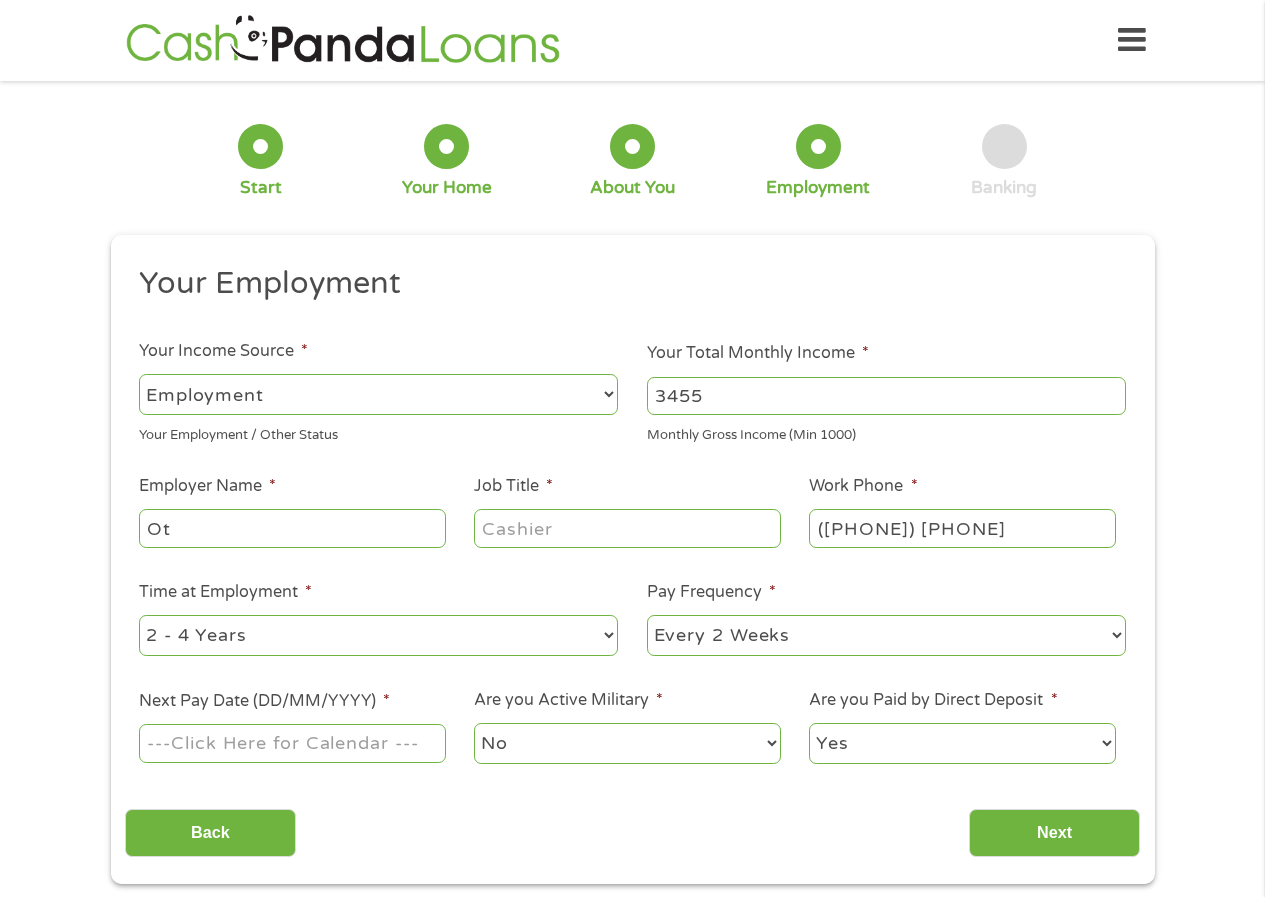 type on "O" 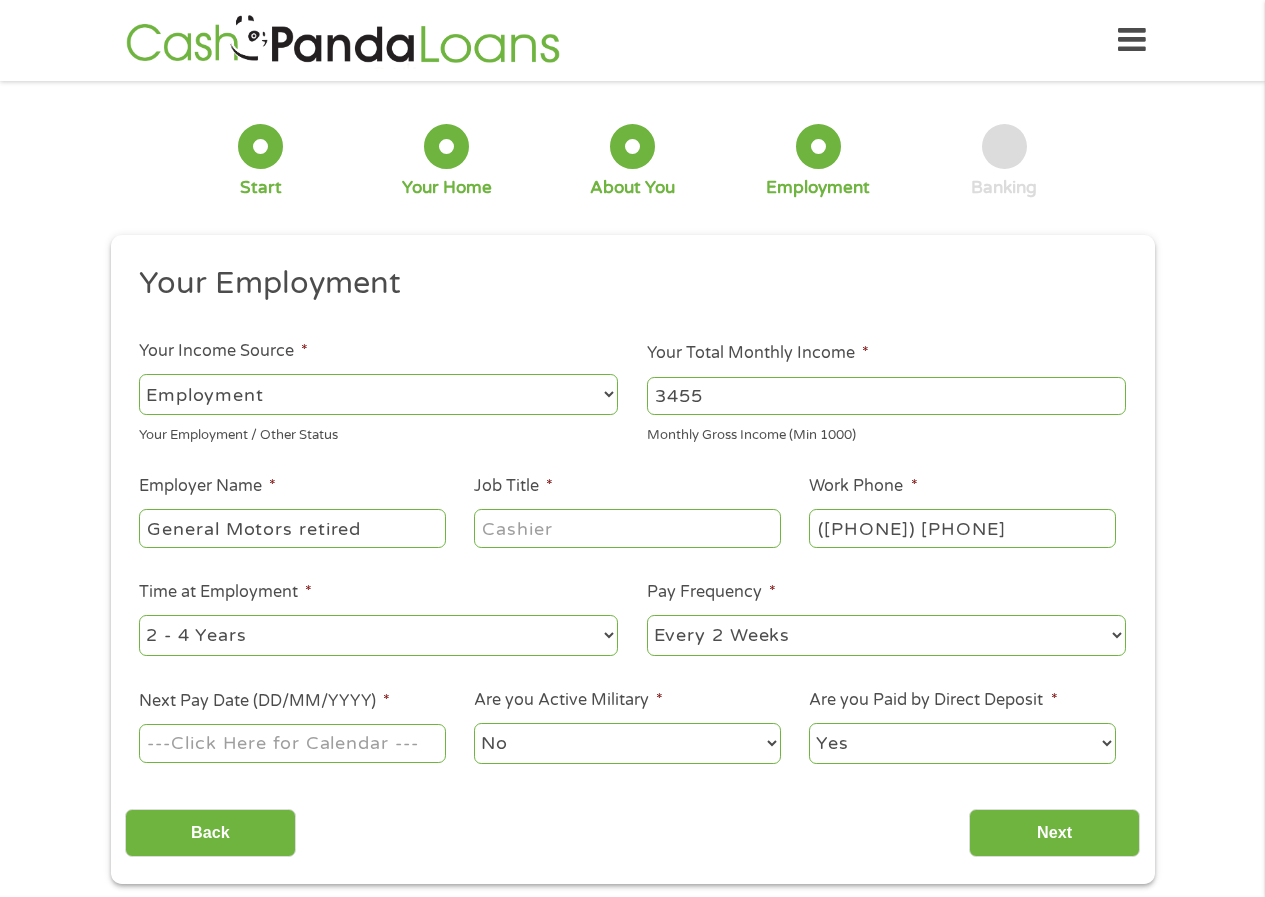 type on "General Motors retired" 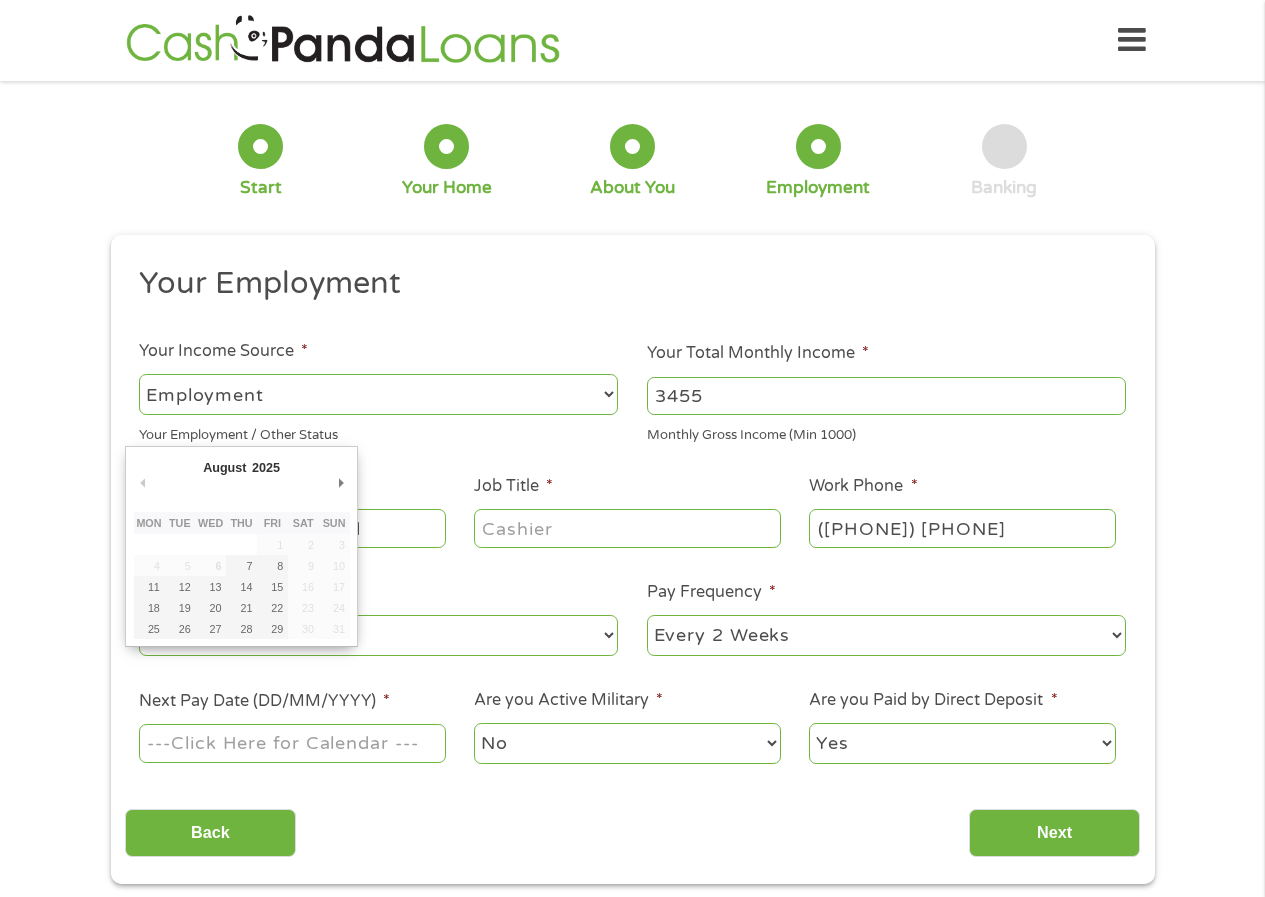 click on "Next Pay Date (DD/MM/YYYY) *" at bounding box center (292, 743) 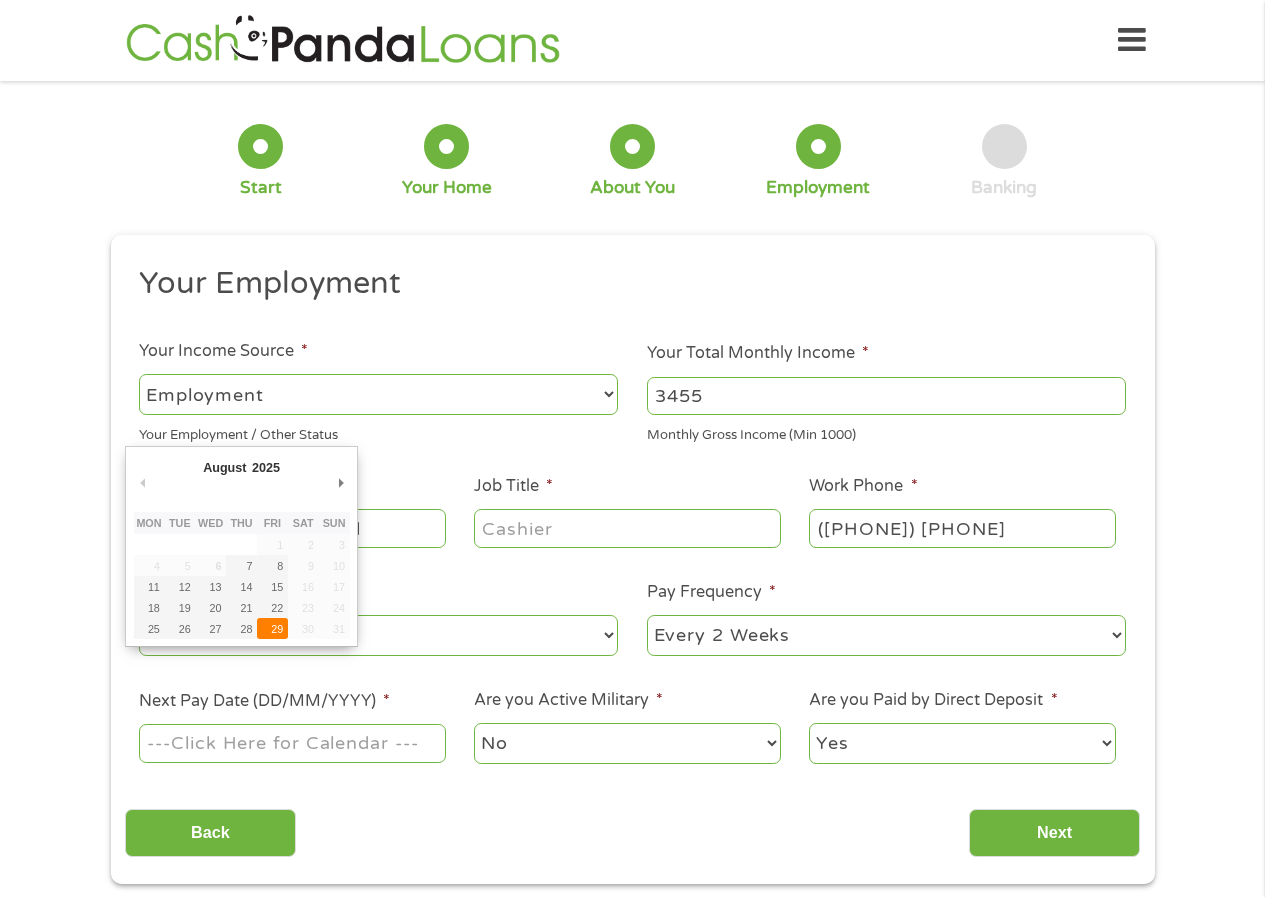 type on "29/08/2025" 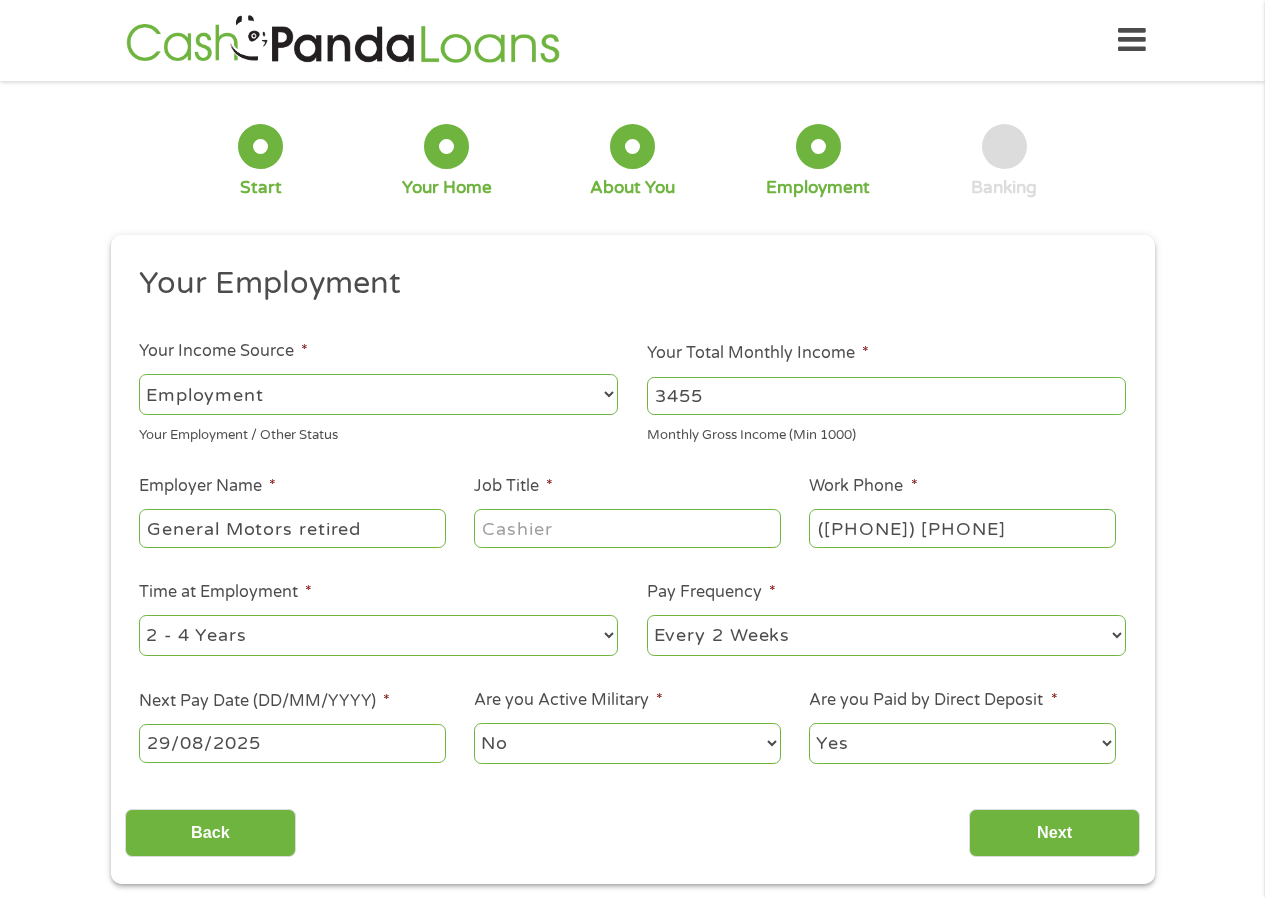 click on "--- Choose one --- 1 Year or less 1 - 2 Years 2 - 4 Years Over 4 Years" at bounding box center (378, 635) 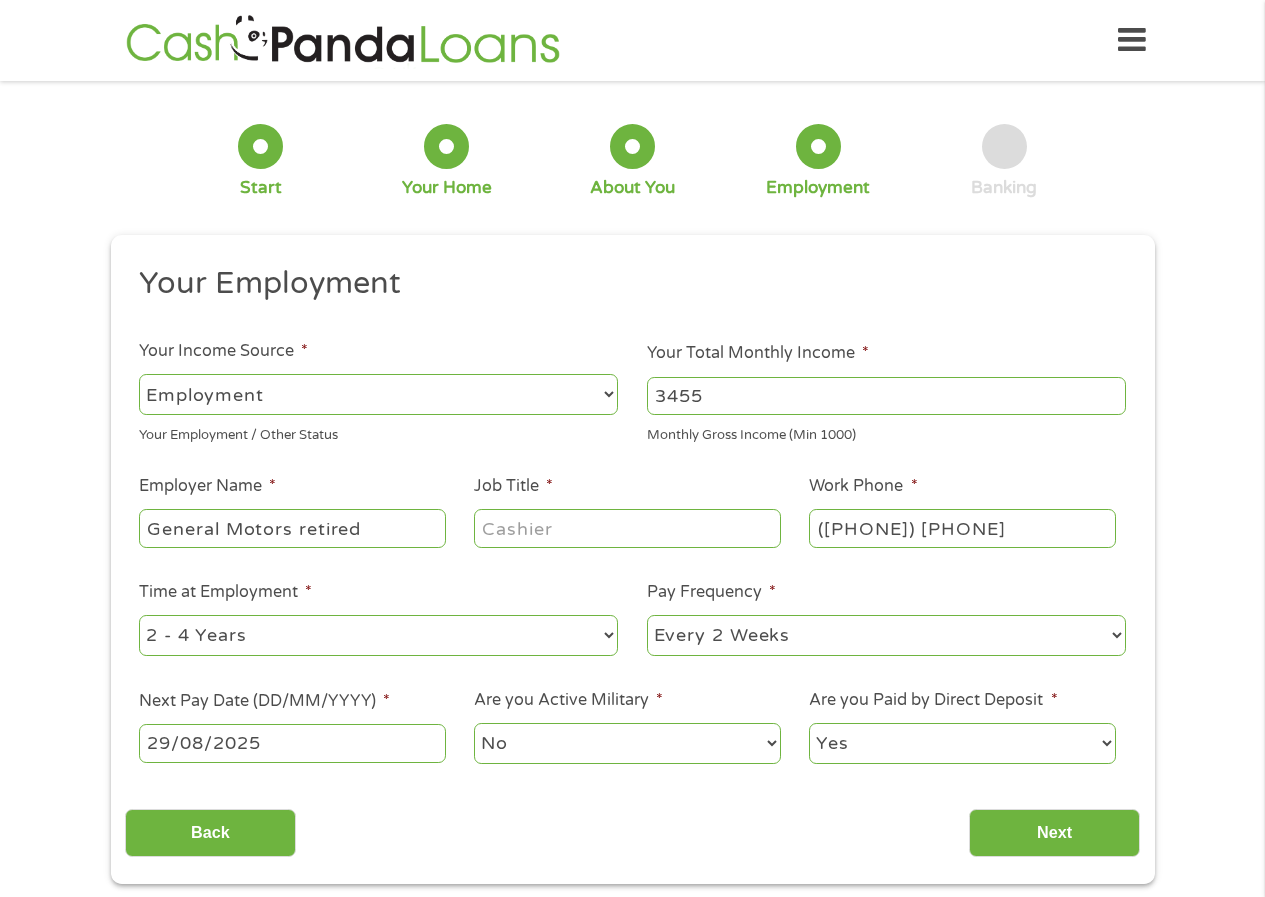 select on "60months" 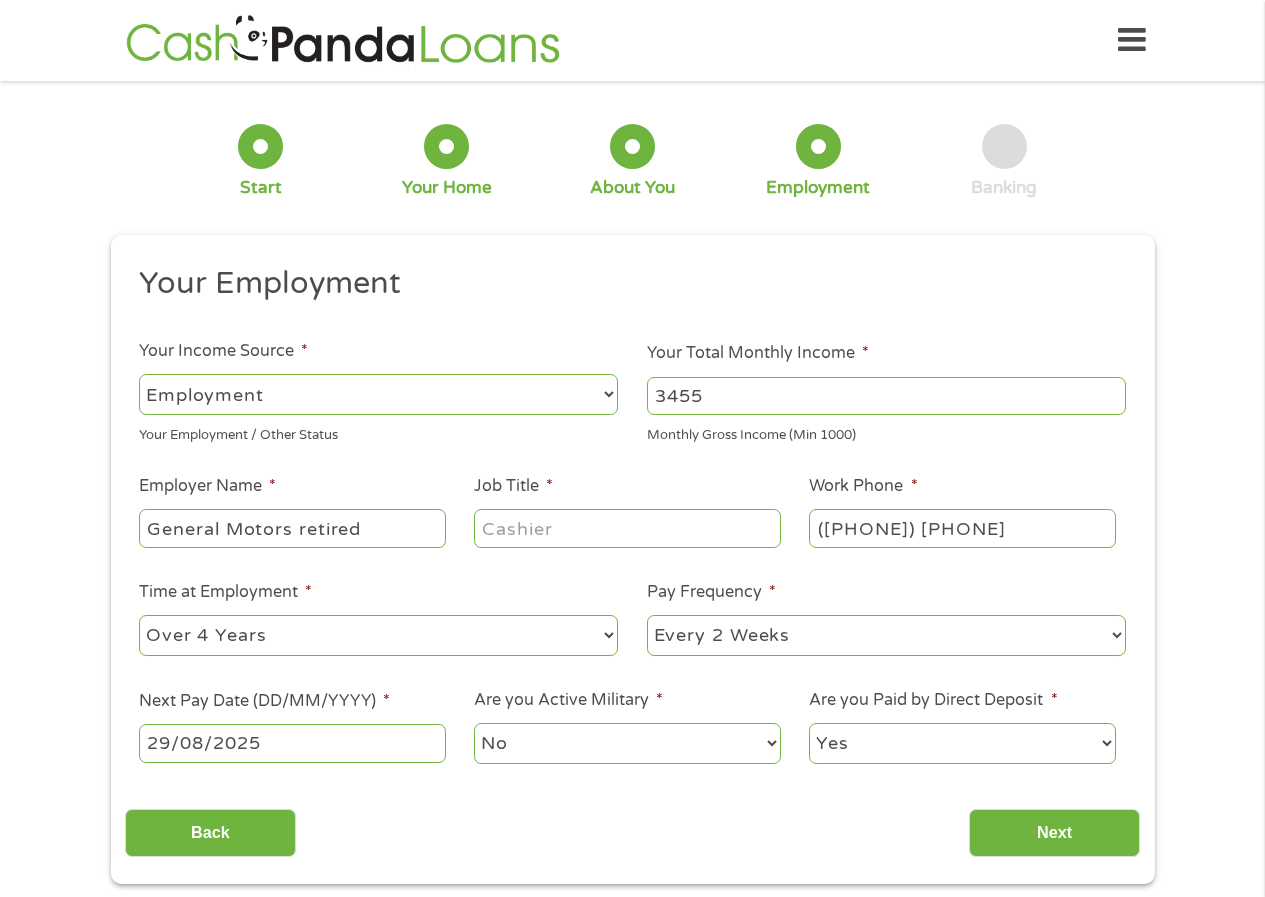 click on "--- Choose one --- 1 Year or less 1 - 2 Years 2 - 4 Years Over 4 Years" at bounding box center (378, 635) 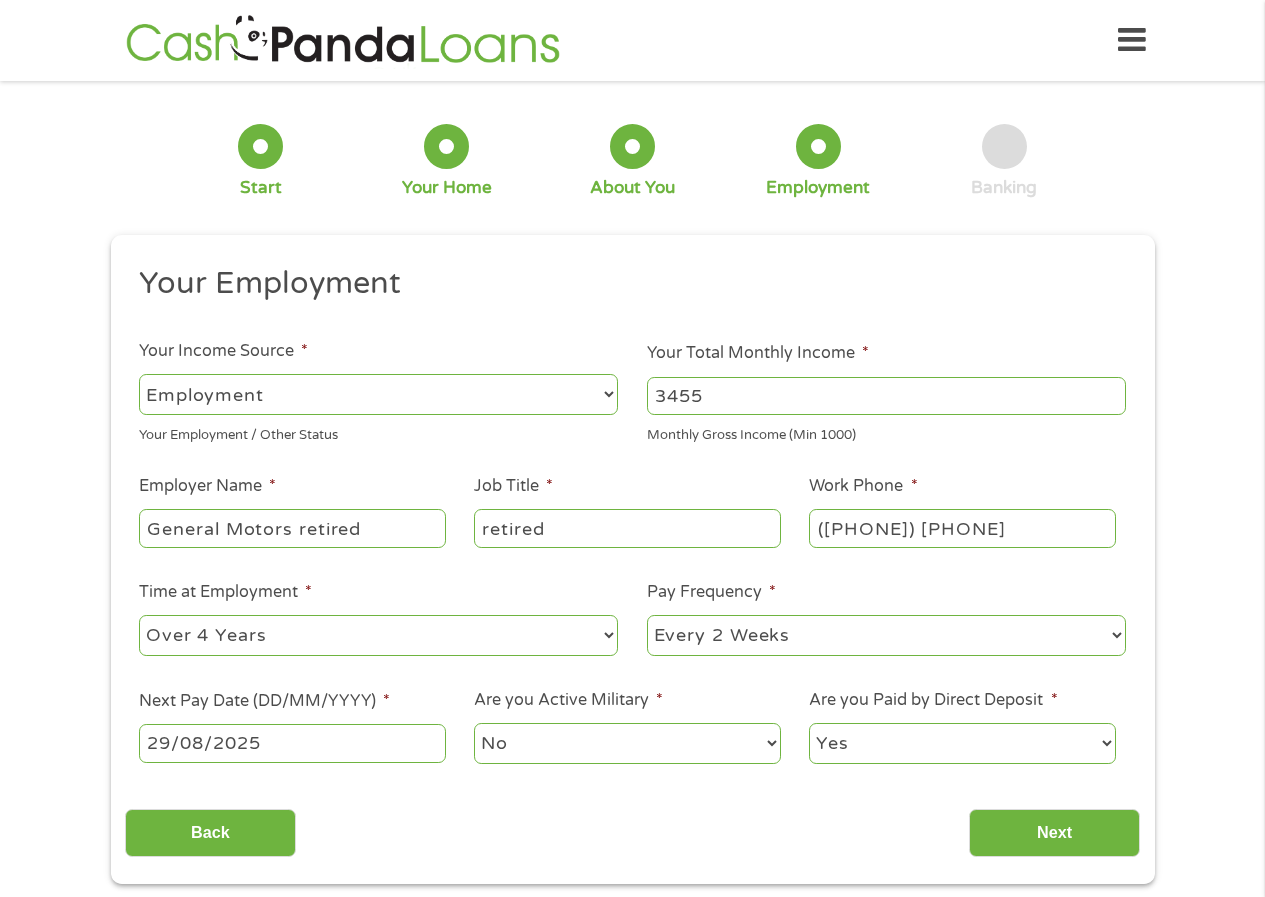 type on "retired" 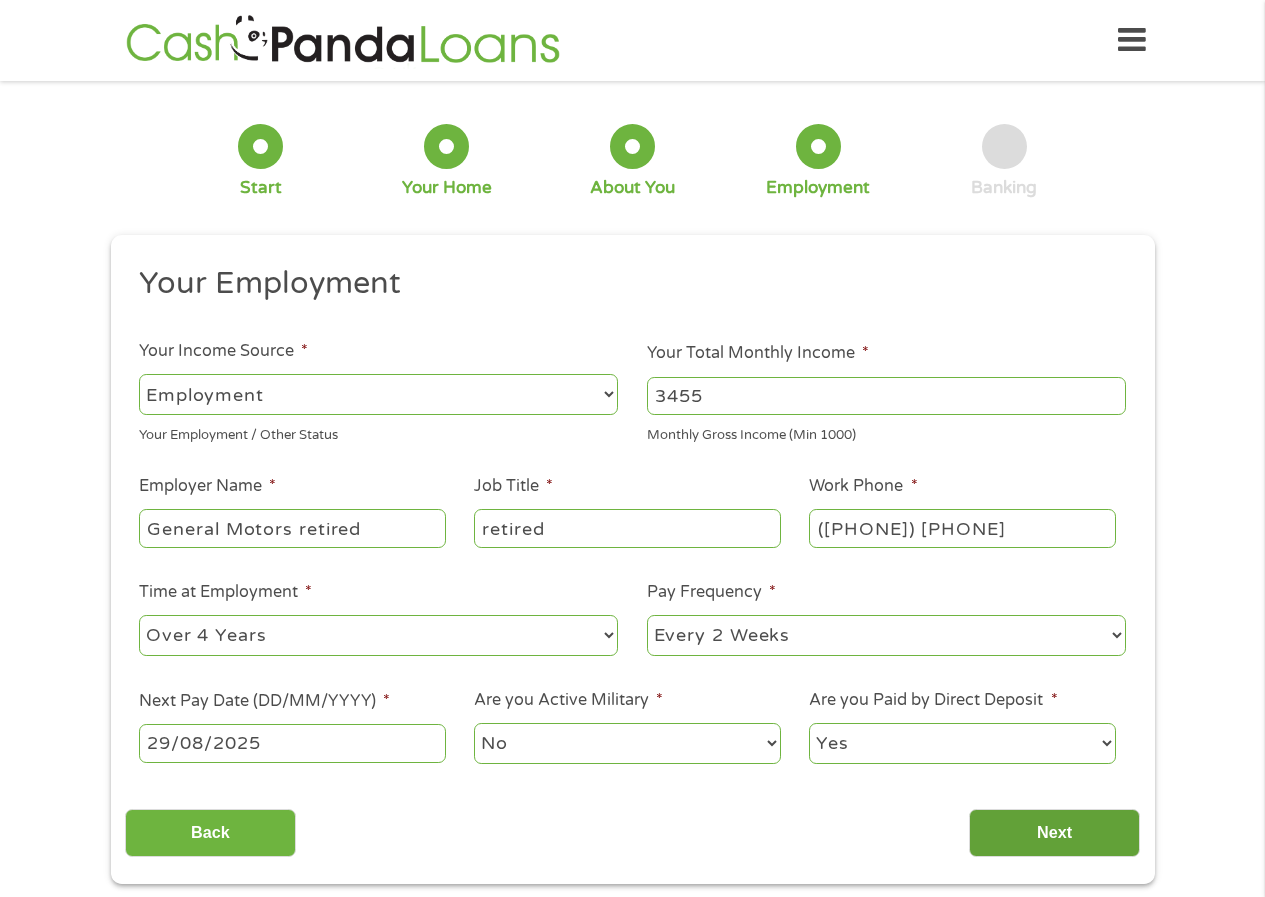 click on "Next" at bounding box center [1054, 833] 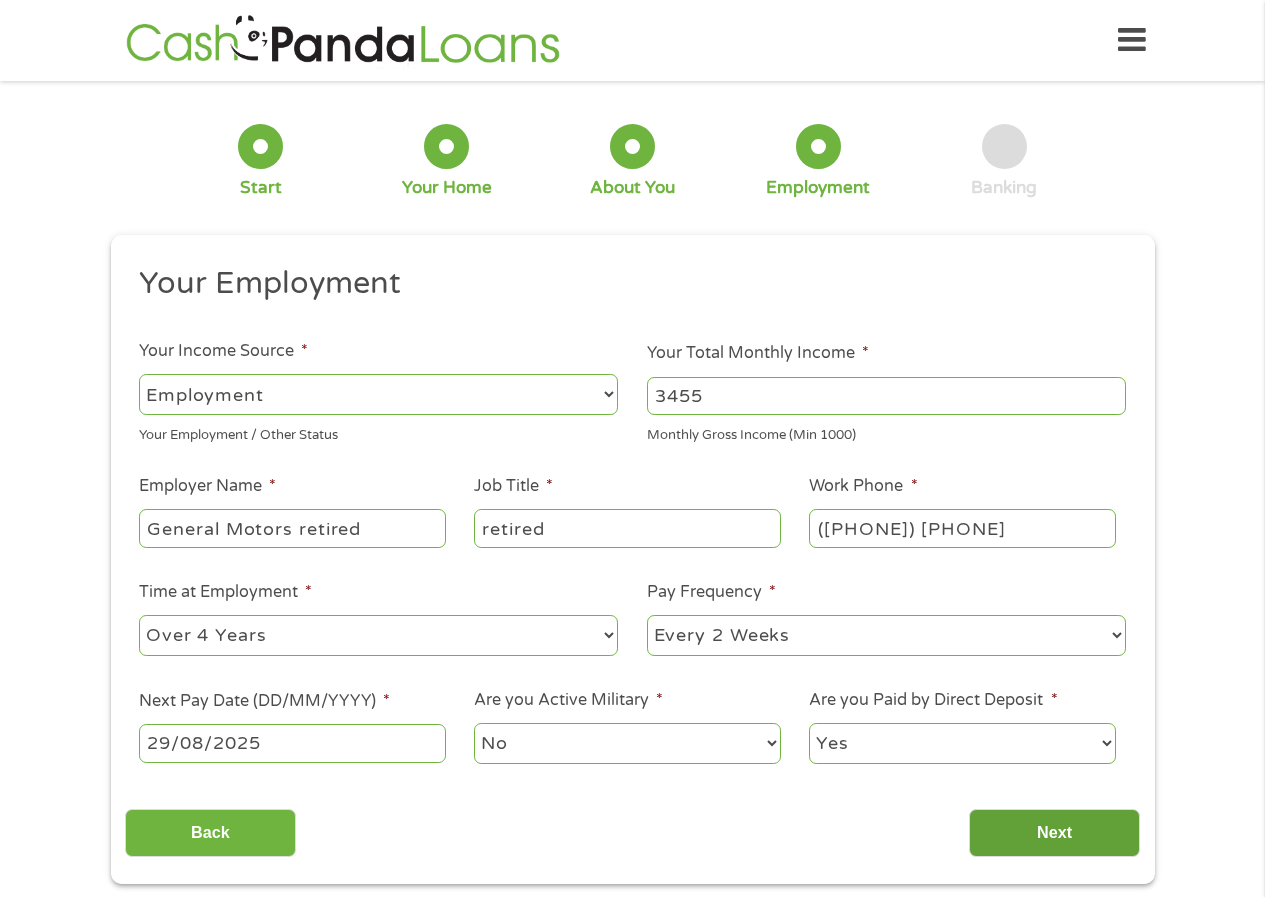 scroll, scrollTop: 8, scrollLeft: 8, axis: both 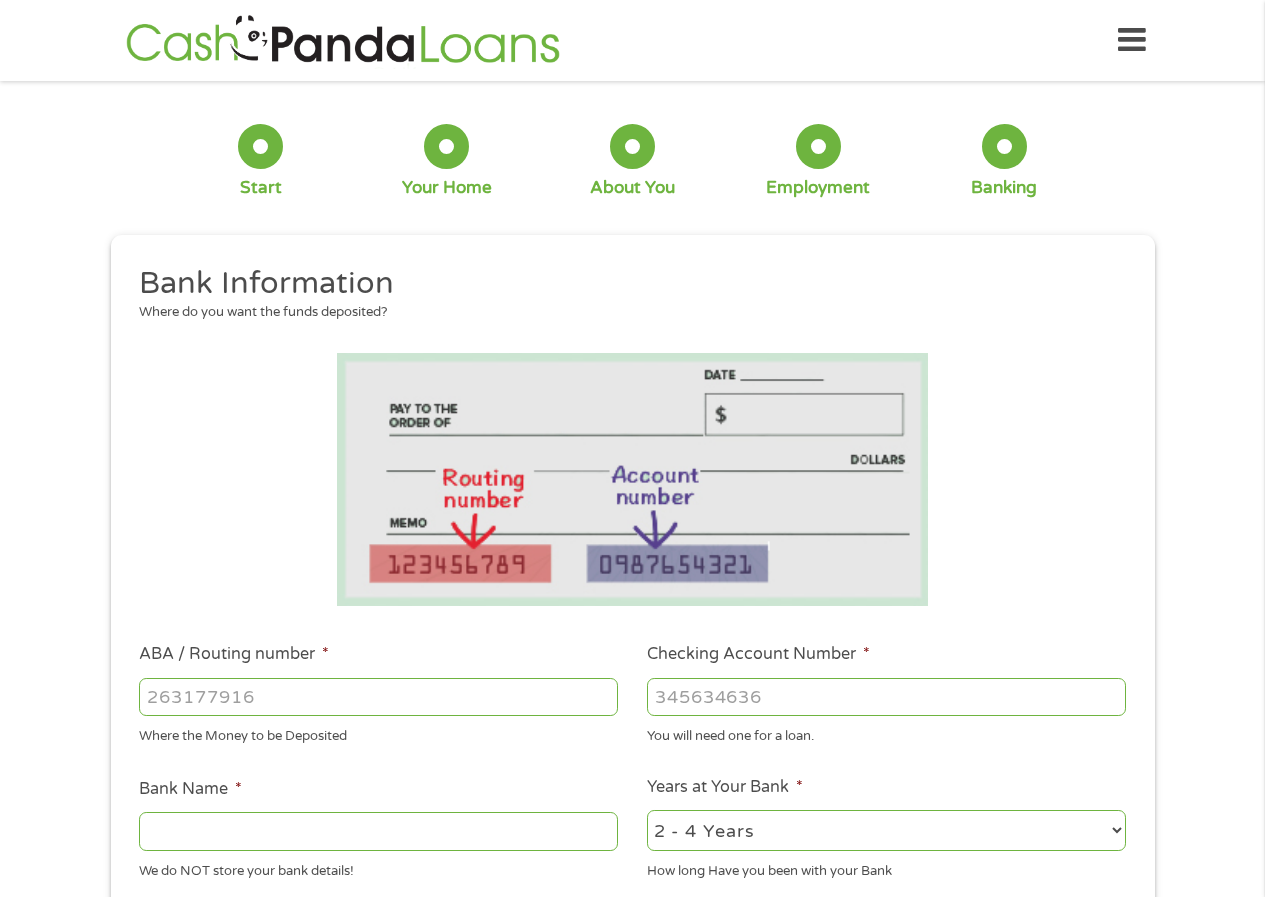 click on "ABA / Routing number *" at bounding box center (378, 697) 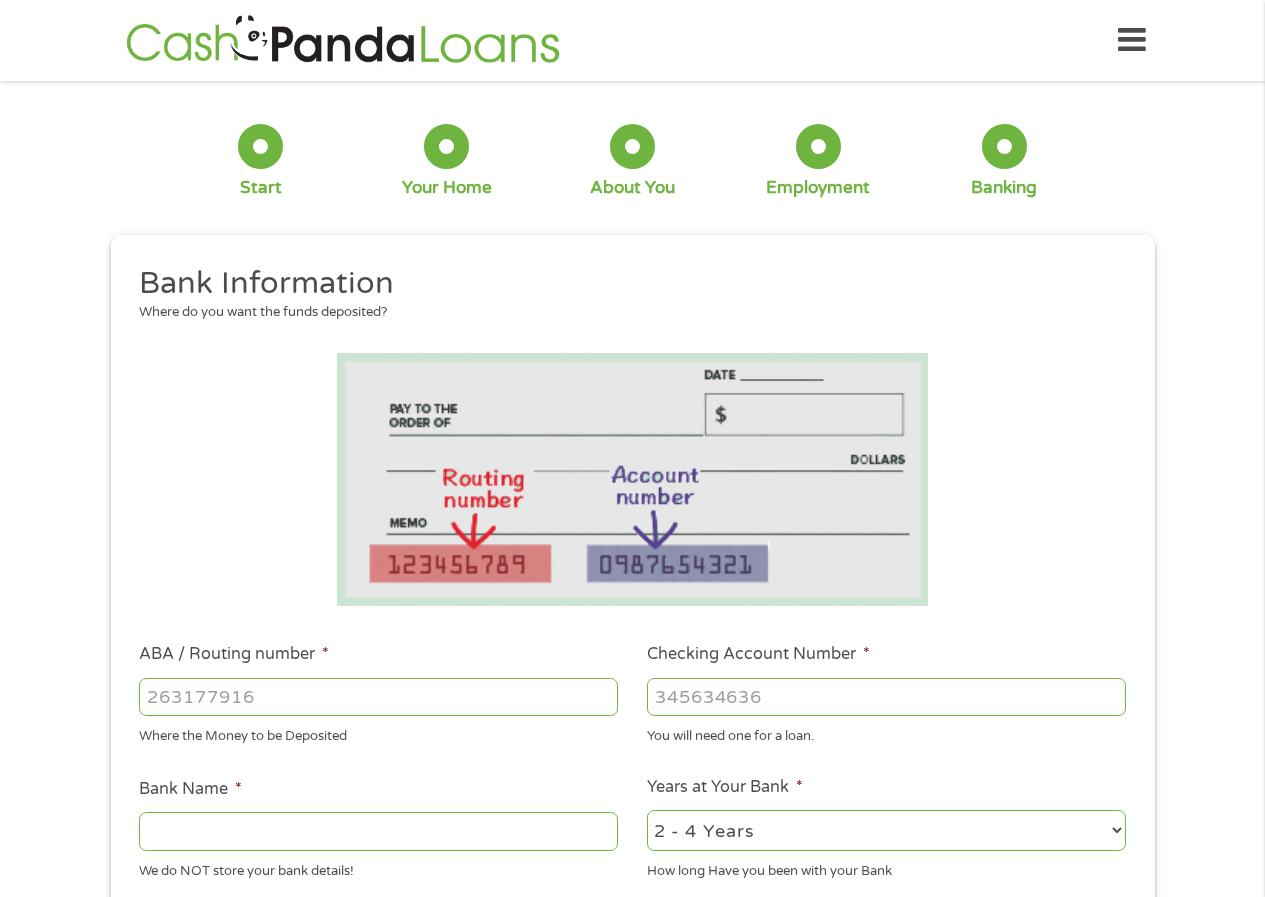 type on "[PHONE]" 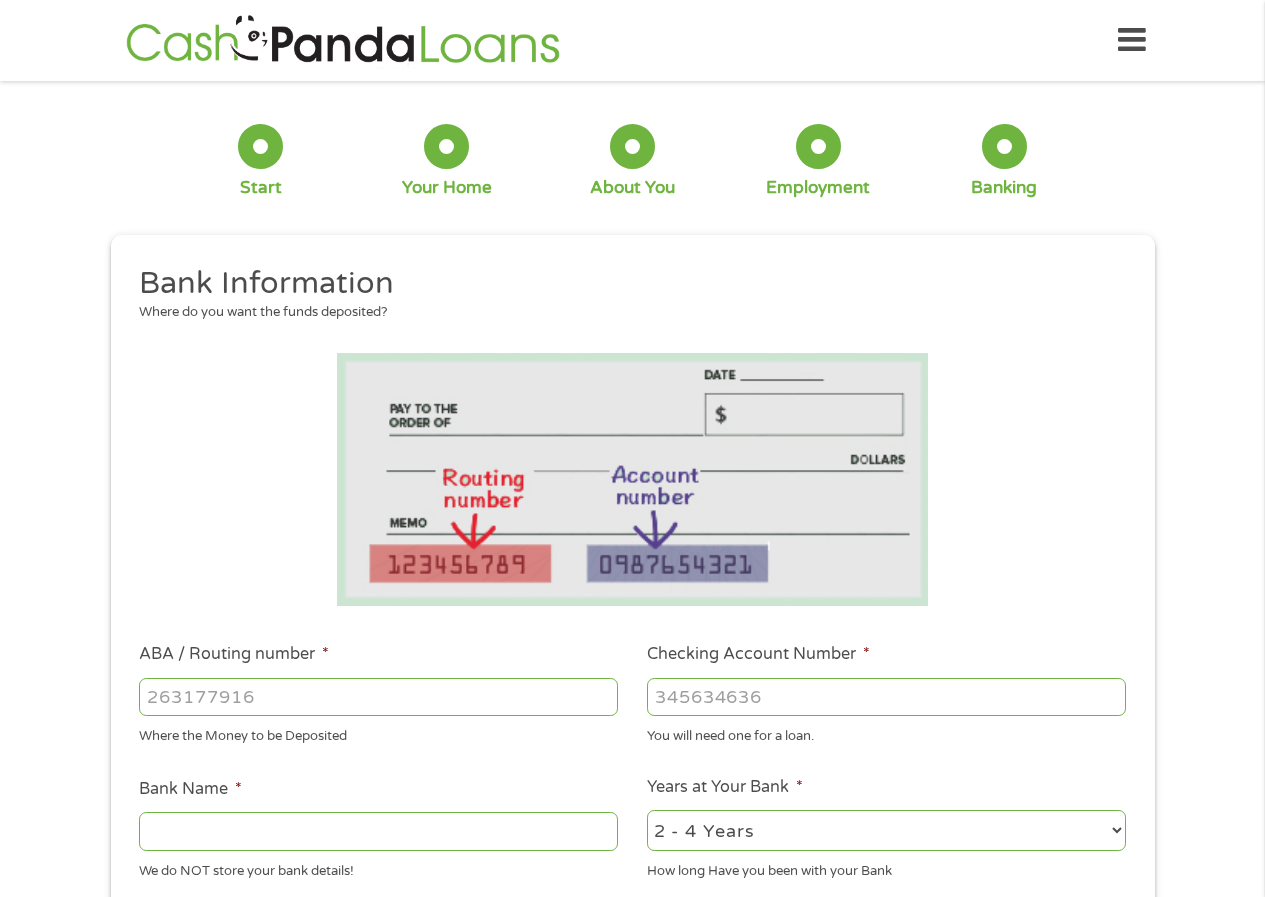 type on "WOODFOREST NATIONAL BANK" 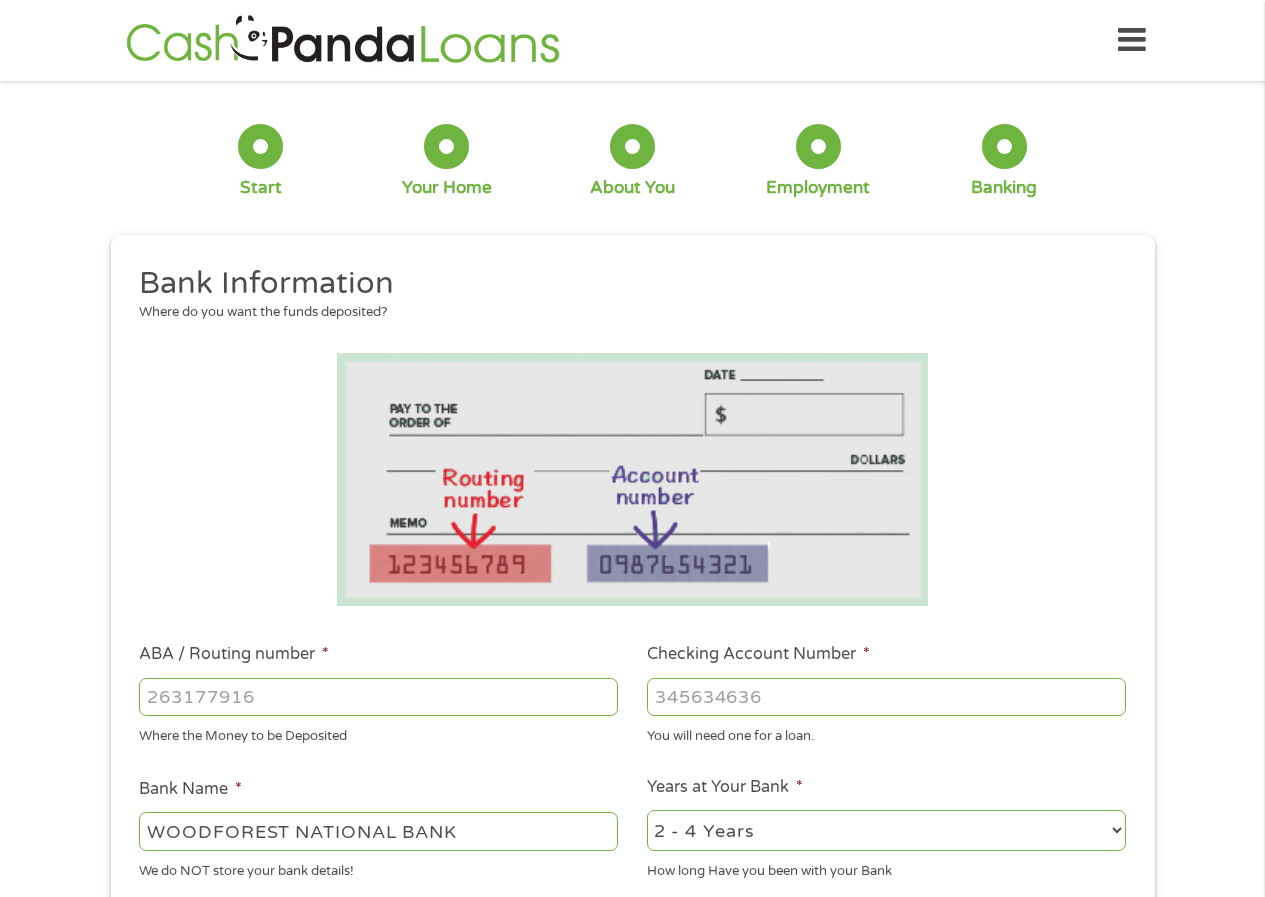 type on "[PHONE]" 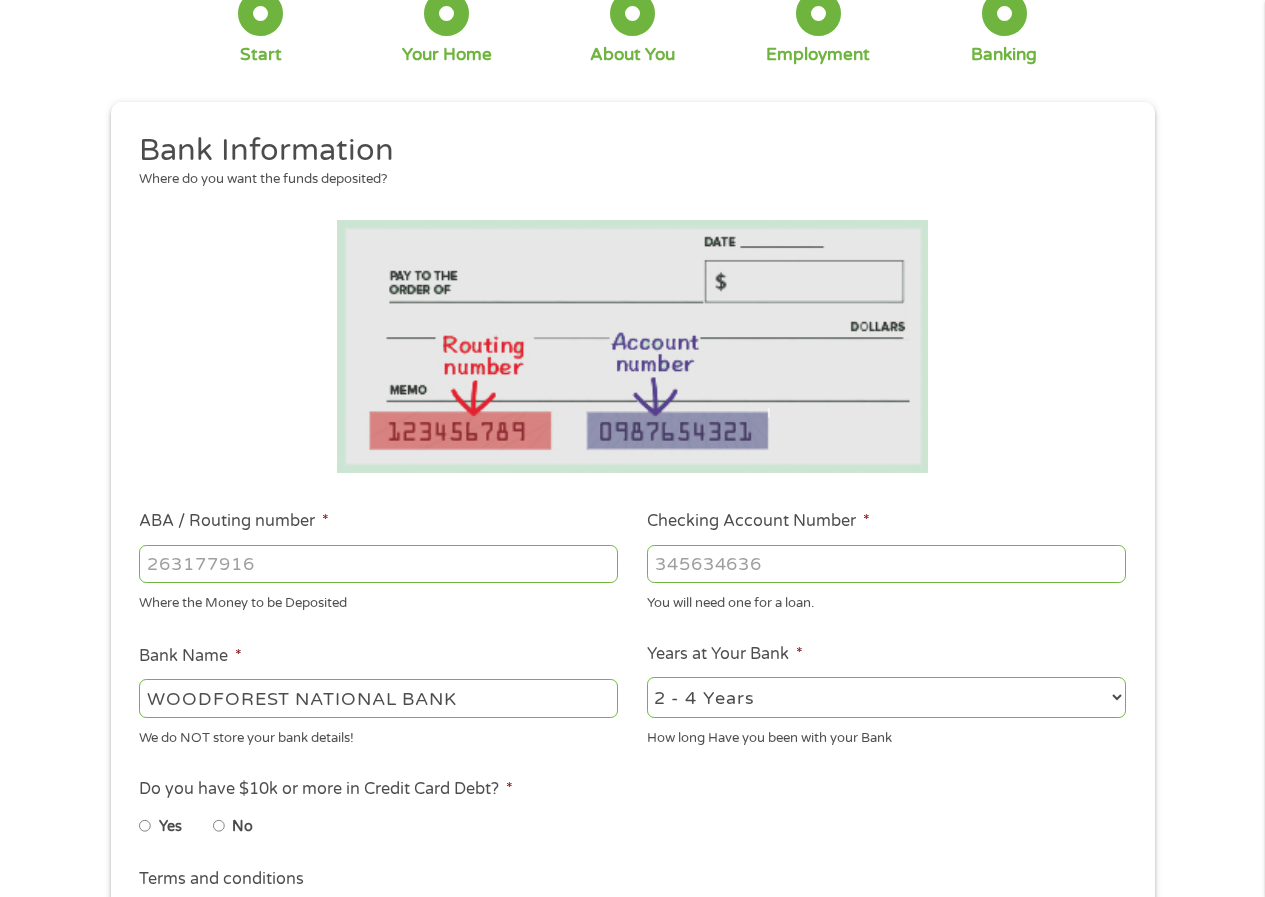 scroll, scrollTop: 917, scrollLeft: 0, axis: vertical 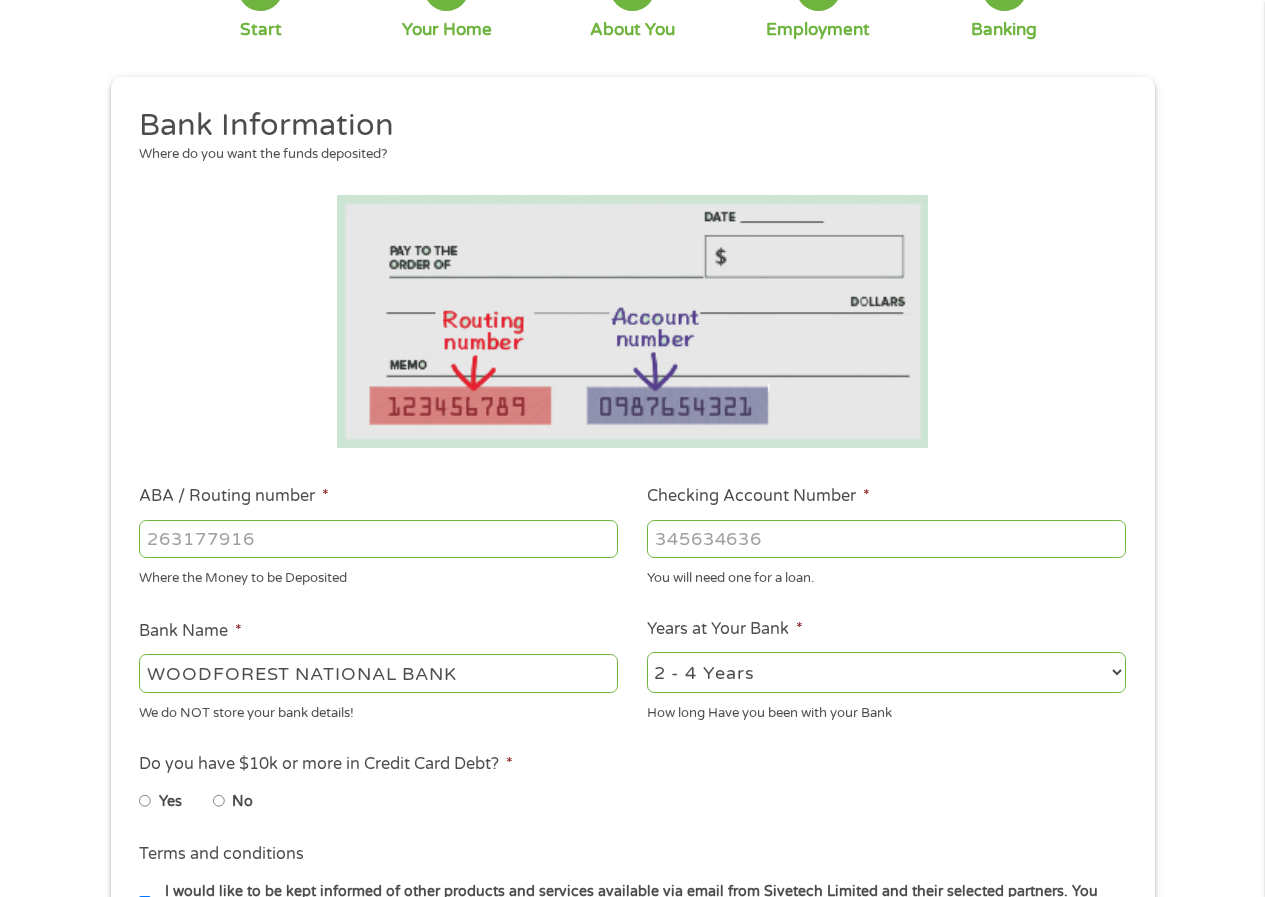 type on "[PHONE]" 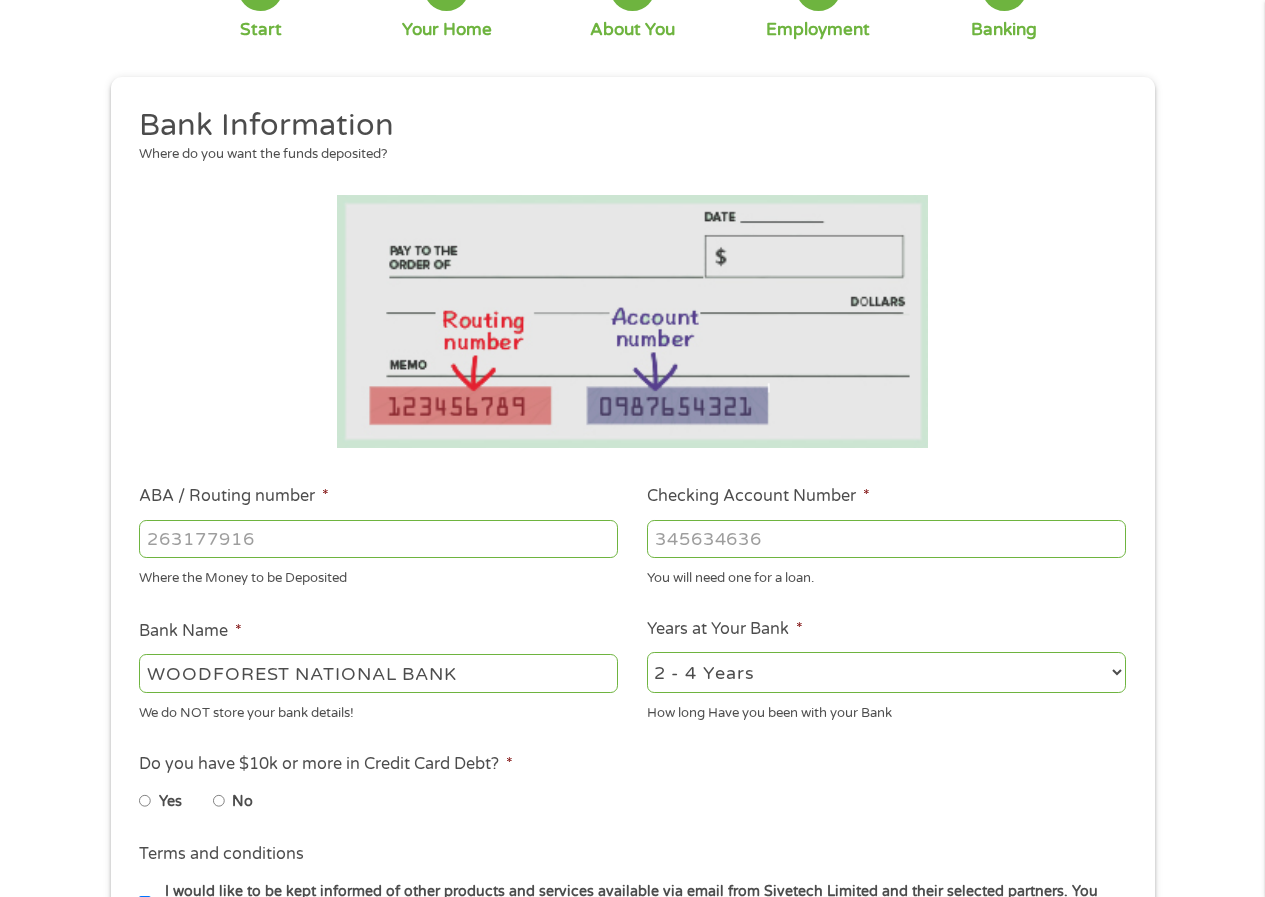 select on "60months" 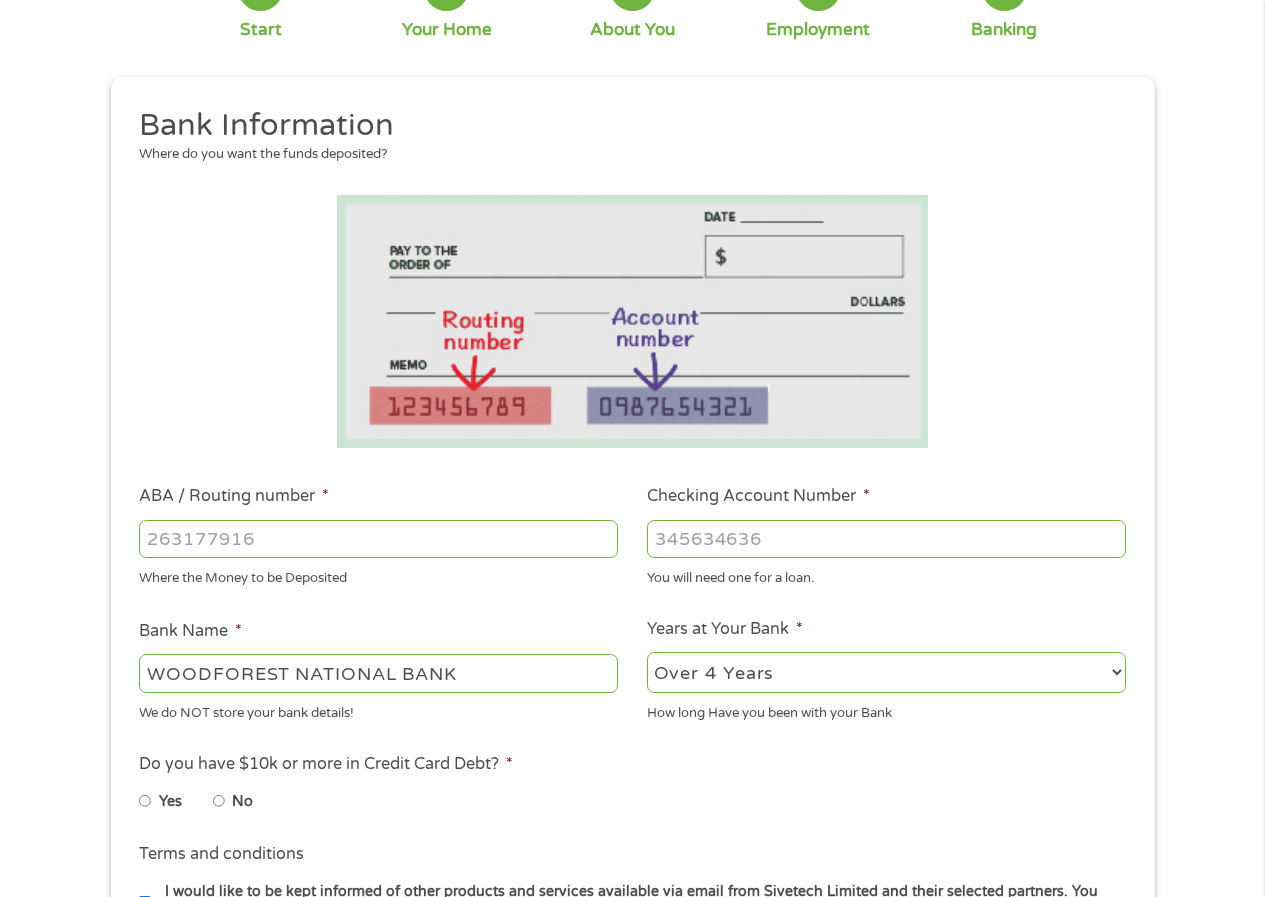 click on "2 - 4 Years 6 - 12 Months 1 - 2 Years Over 4 Years" at bounding box center [886, 672] 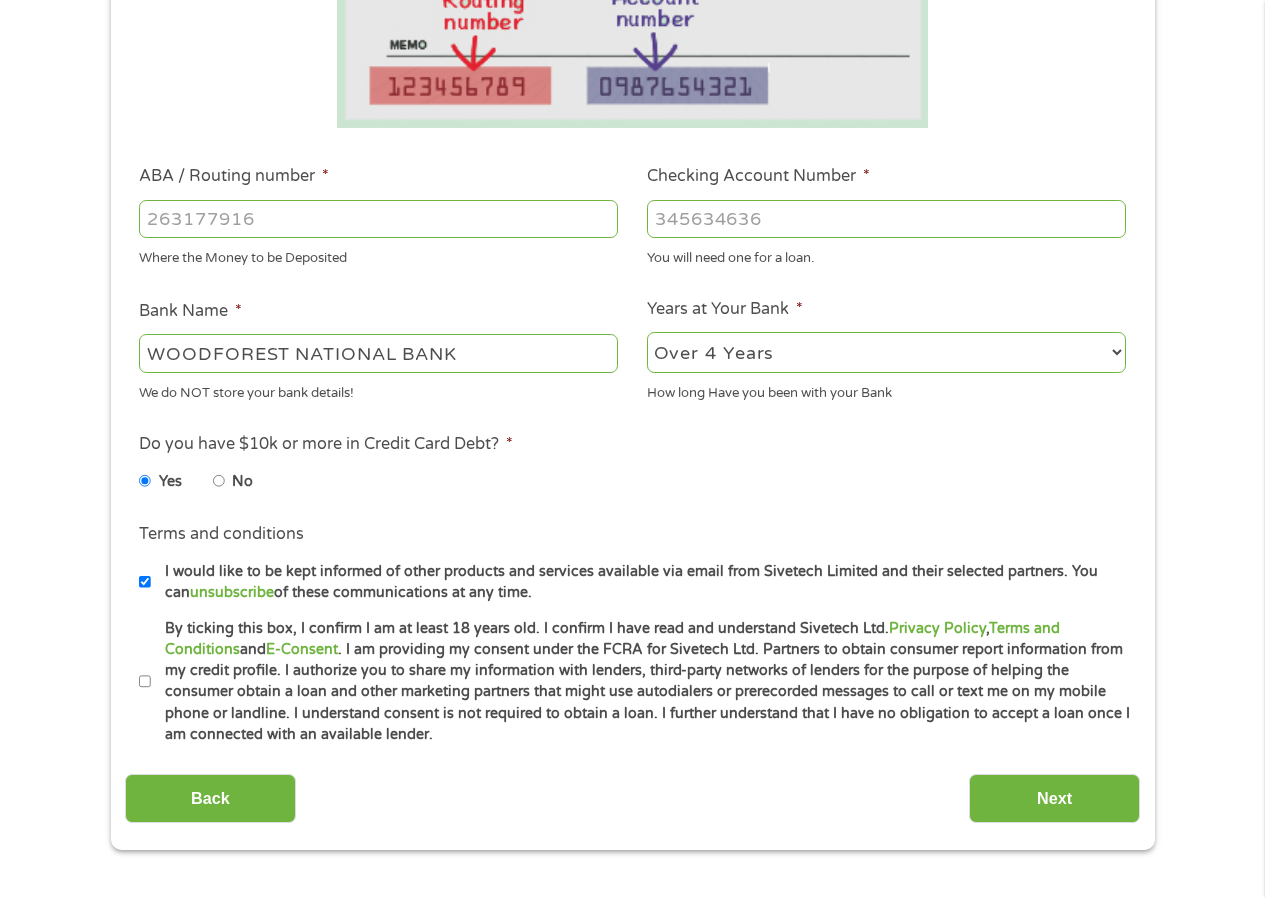 scroll, scrollTop: 504, scrollLeft: 0, axis: vertical 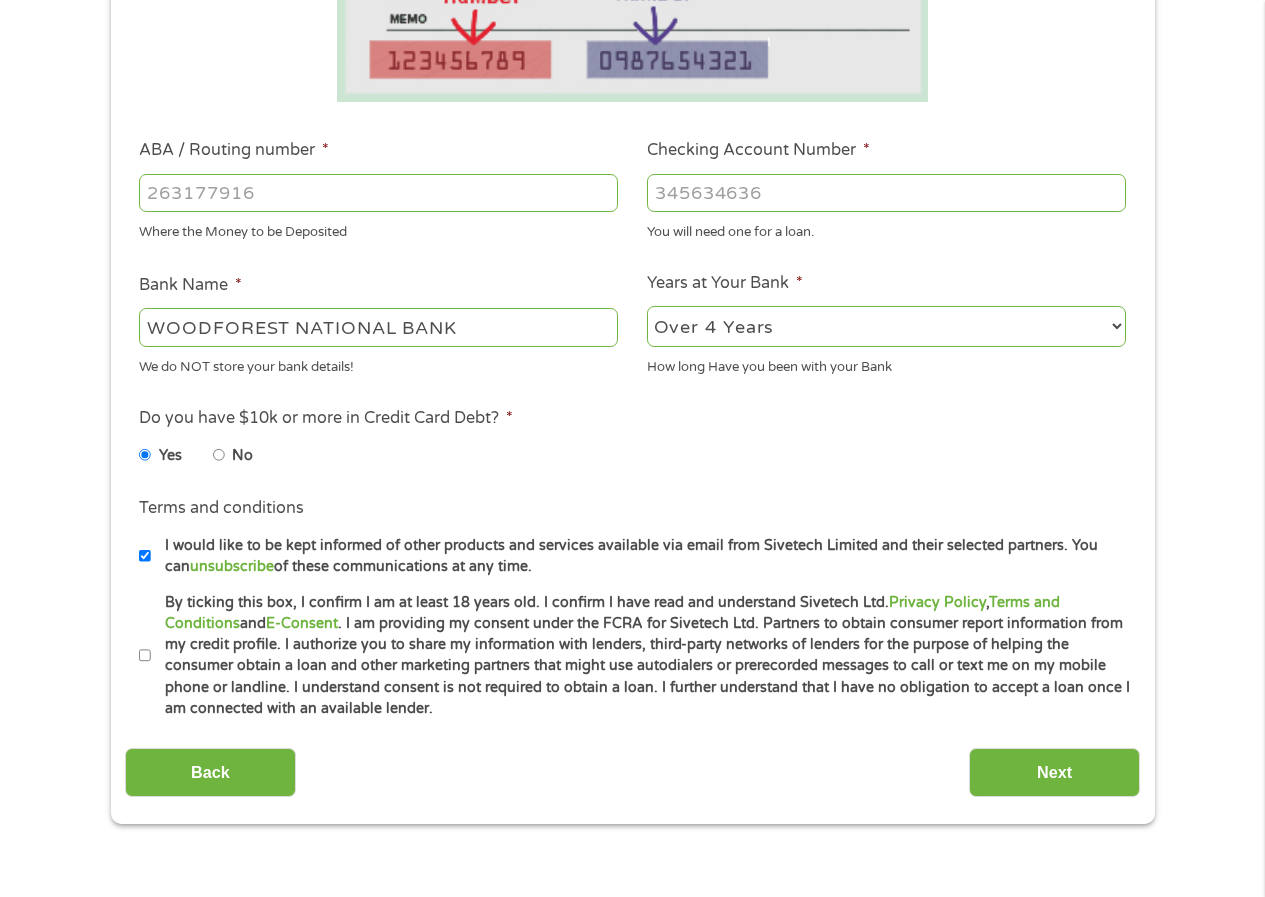 click on "By ticking this box, I confirm I am at least 18 years old. I confirm I have read and understand Sivetech Ltd.  Privacy Policy ,  Terms and Conditions  and  E-Consent . I am providing my consent under the FCRA for Sivetech Ltd. Partners to obtain consumer report information from my credit profile. I authorize you to share my information with lenders, third-party networks of lenders for the purpose of helping the consumer obtain a loan and other marketing partners that might use autodialers or prerecorded messages to call or text me on my mobile phone or landline. I understand consent is not required to obtain a loan. I further understand that I have no obligation to accept a loan once I am connected with an available lender." at bounding box center (145, 656) 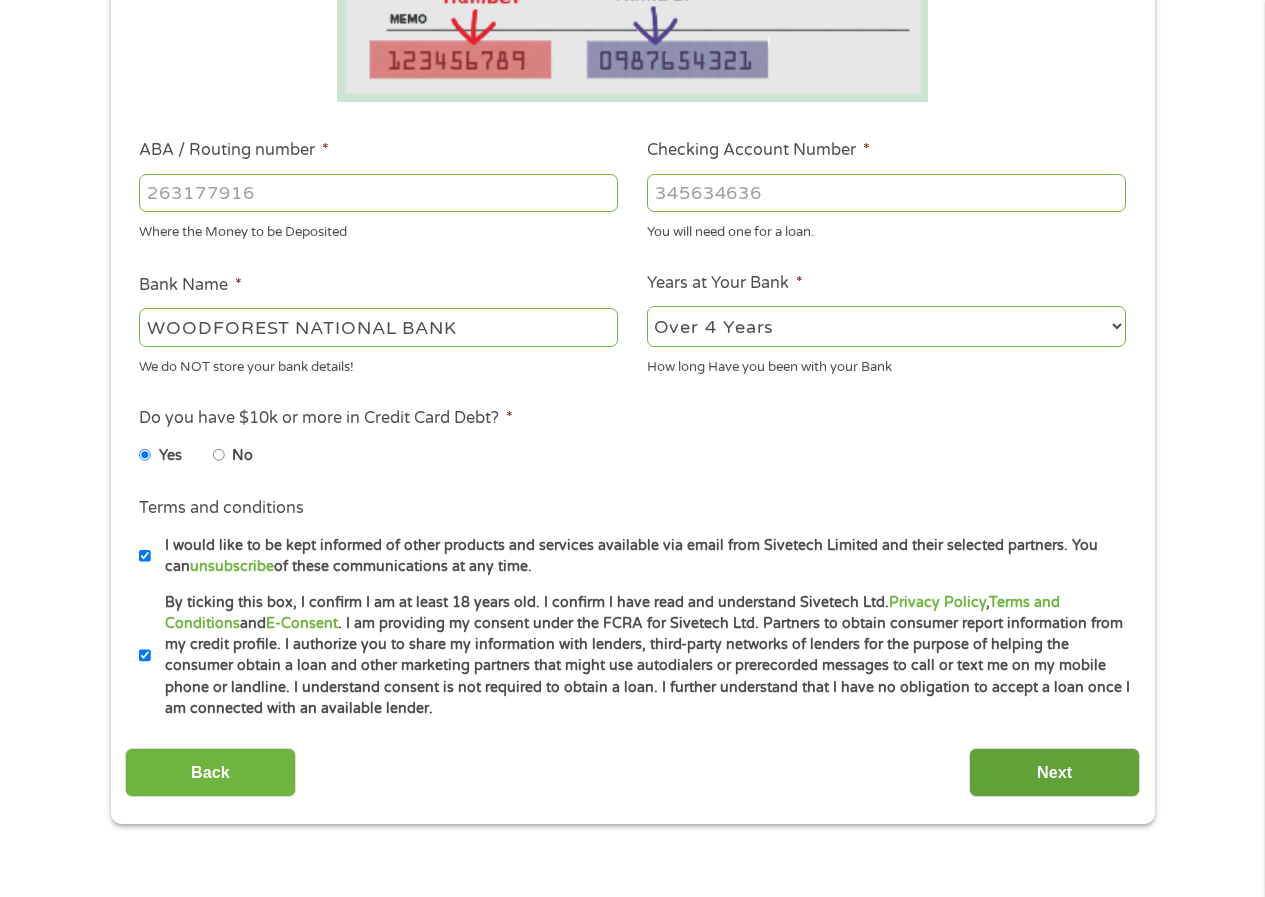 click on "Next" at bounding box center [1054, 772] 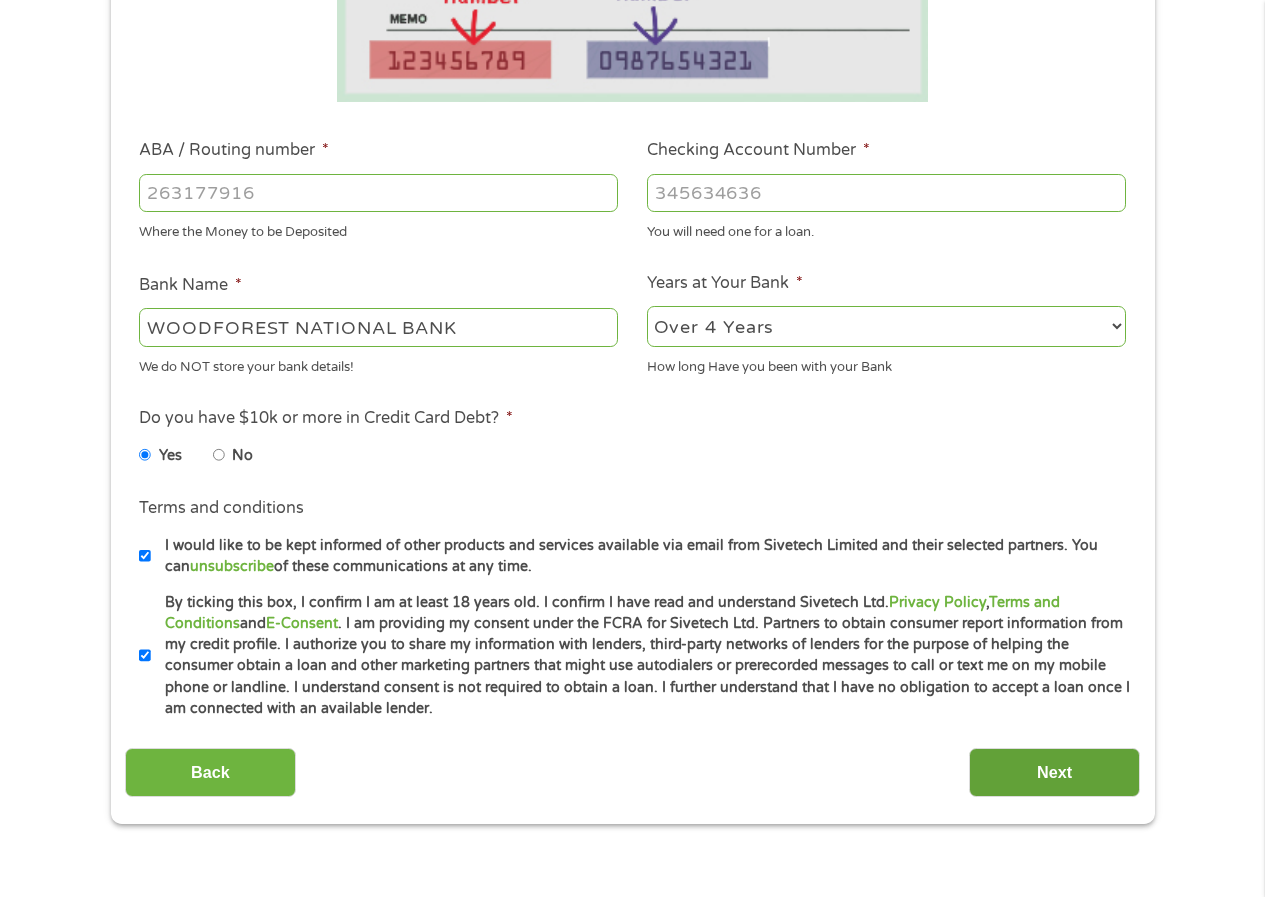 scroll, scrollTop: 8, scrollLeft: 8, axis: both 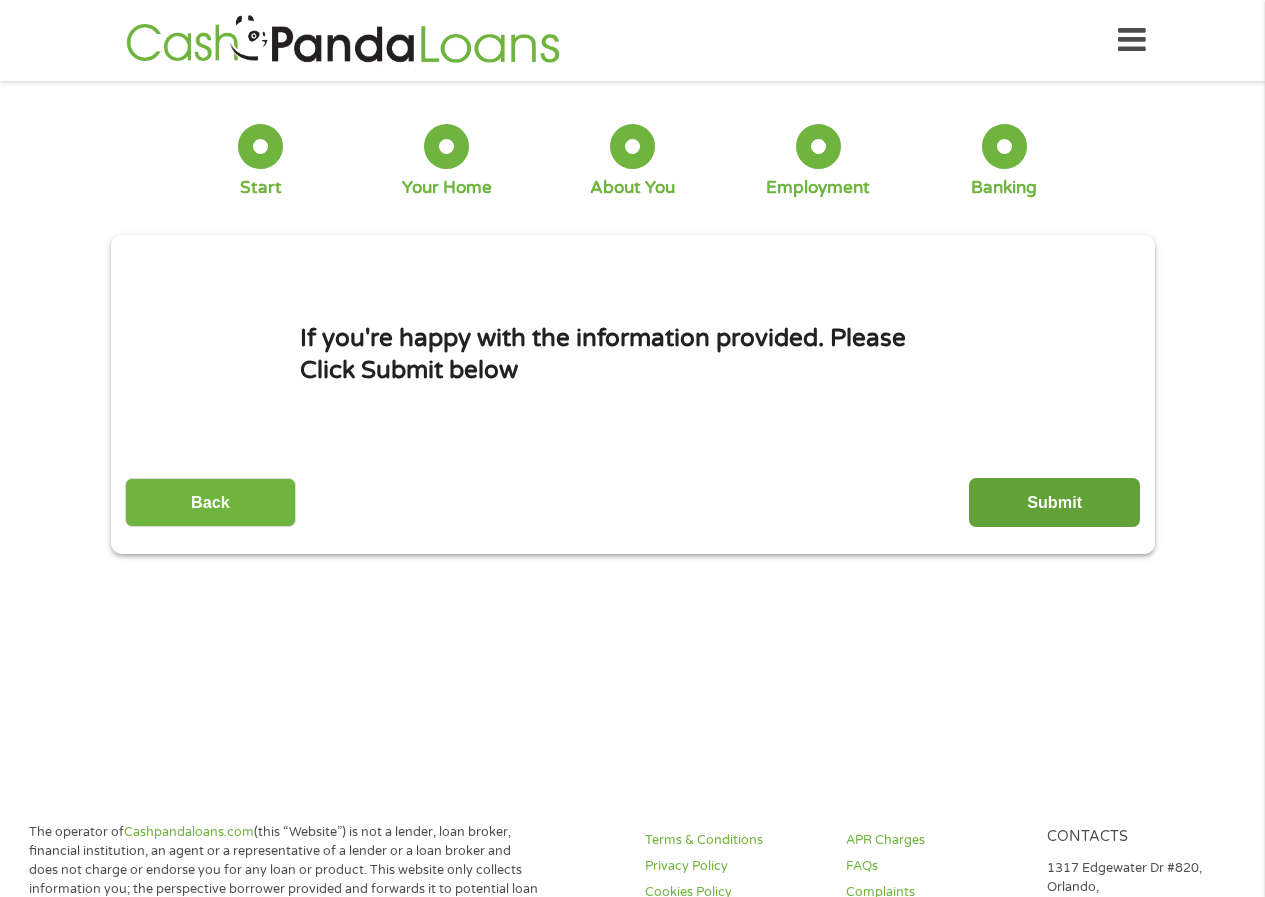 click on "Submit" at bounding box center [1054, 502] 